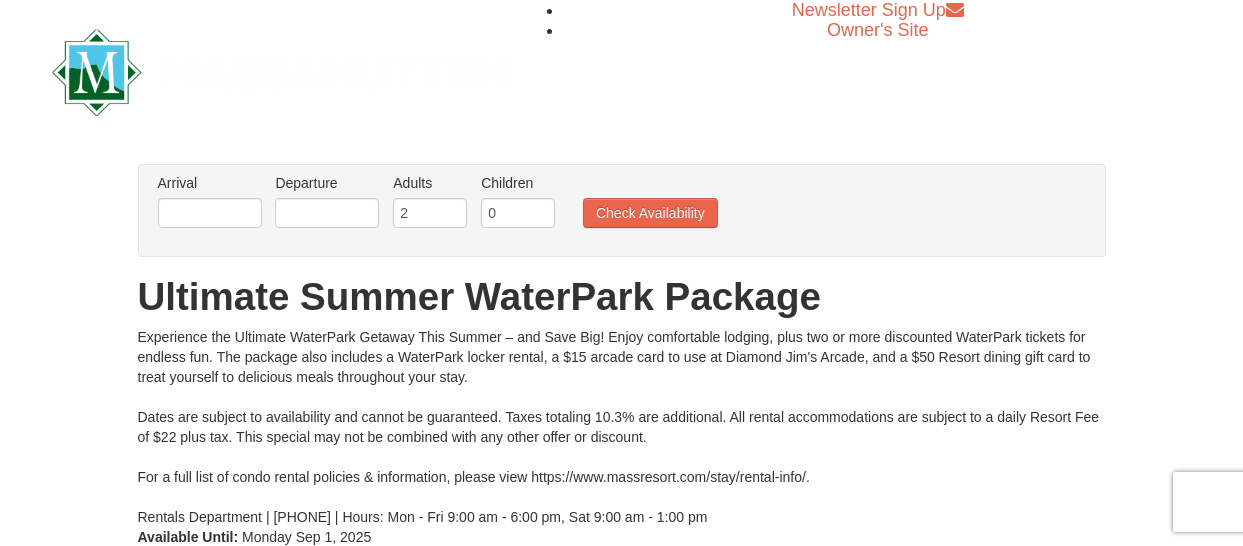 scroll, scrollTop: 0, scrollLeft: 0, axis: both 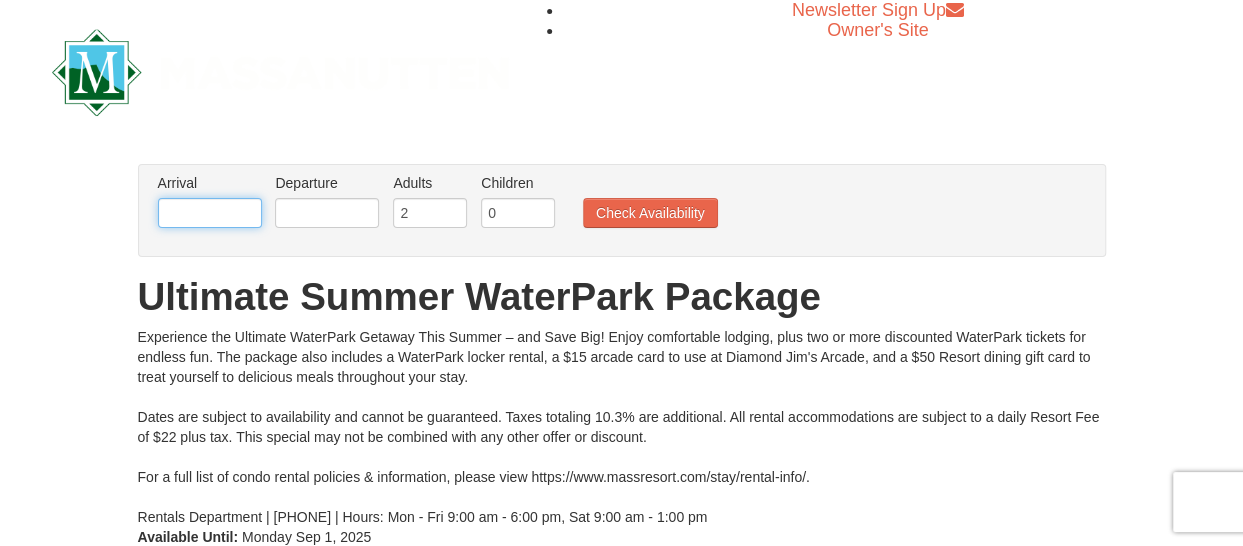 click at bounding box center (210, 213) 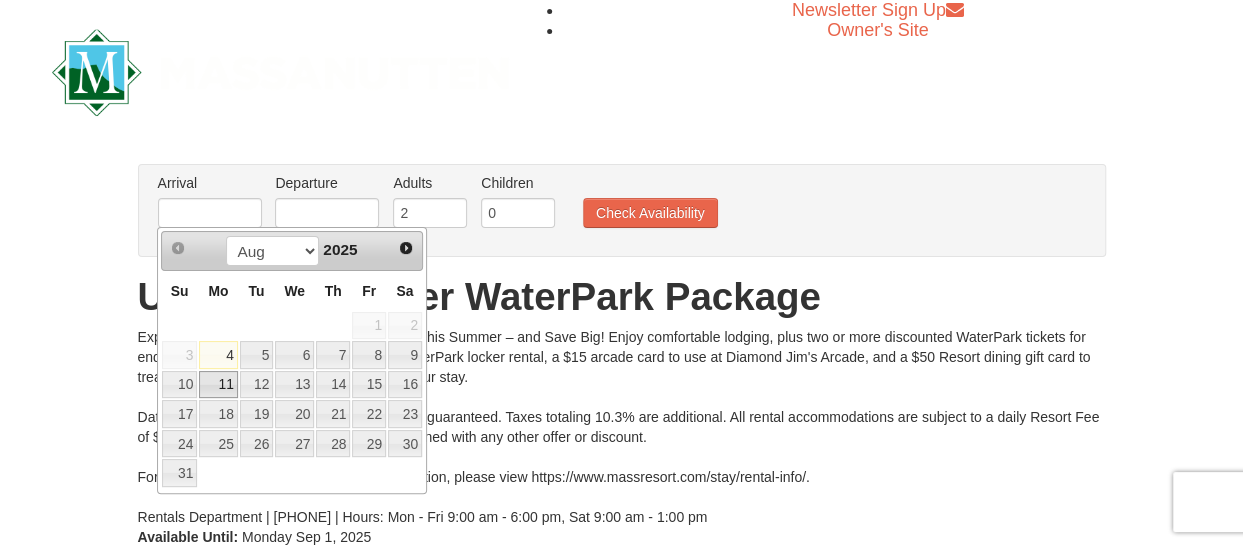 click on "11" at bounding box center (218, 385) 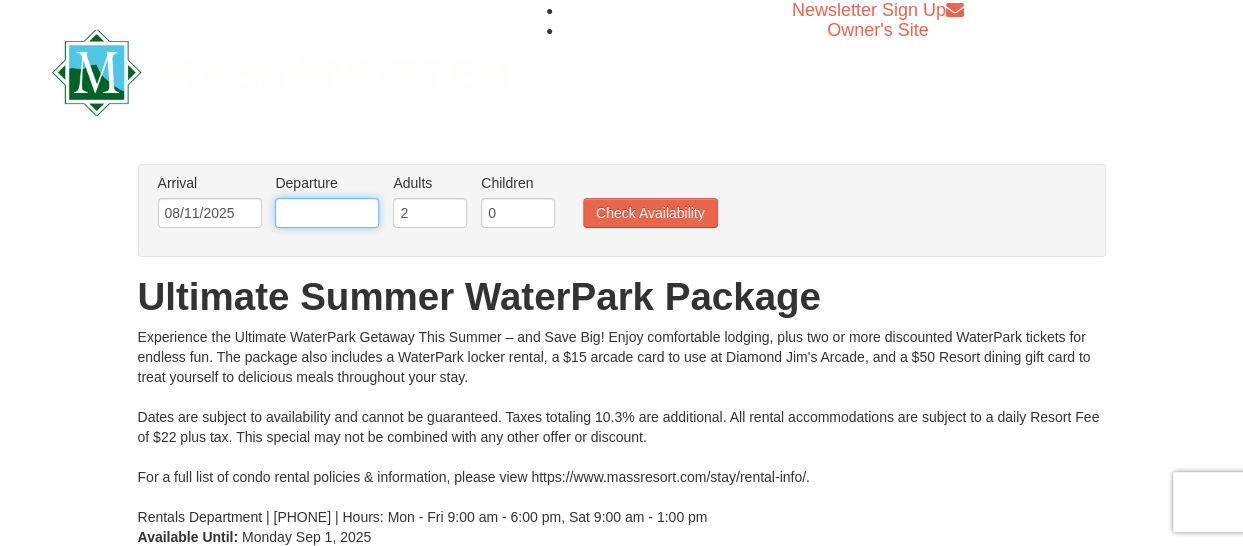 click at bounding box center [327, 213] 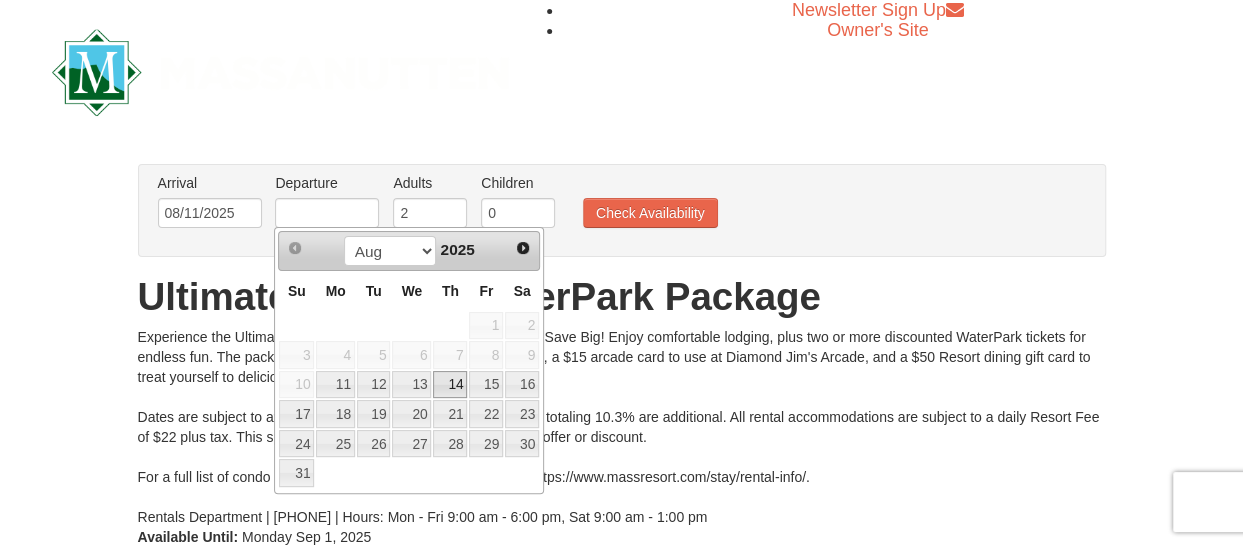 click on "14" at bounding box center (450, 385) 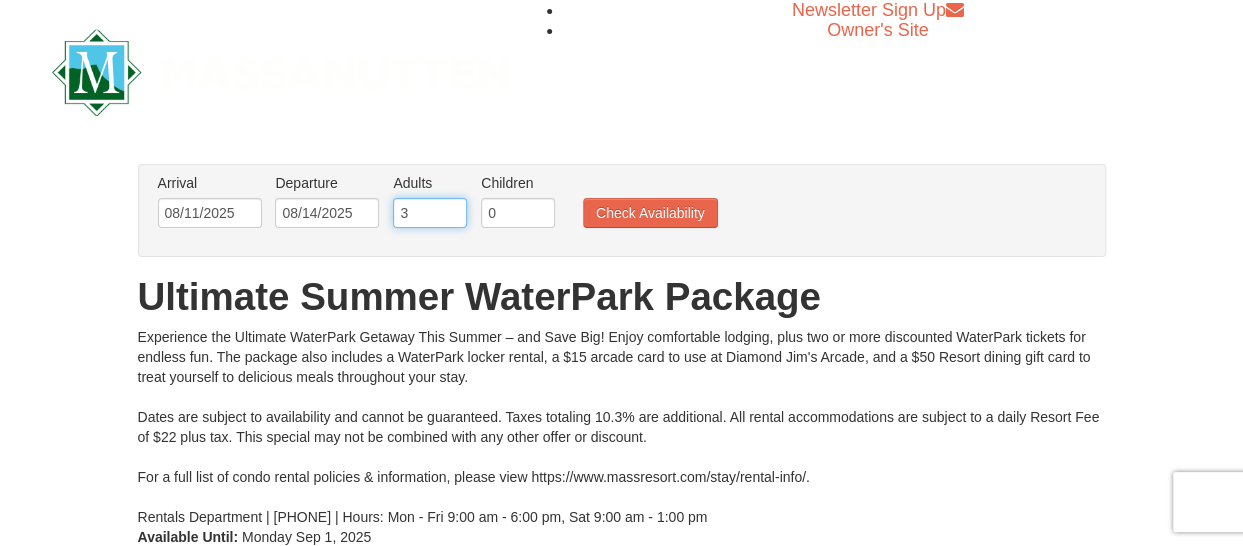 click on "3" at bounding box center [430, 213] 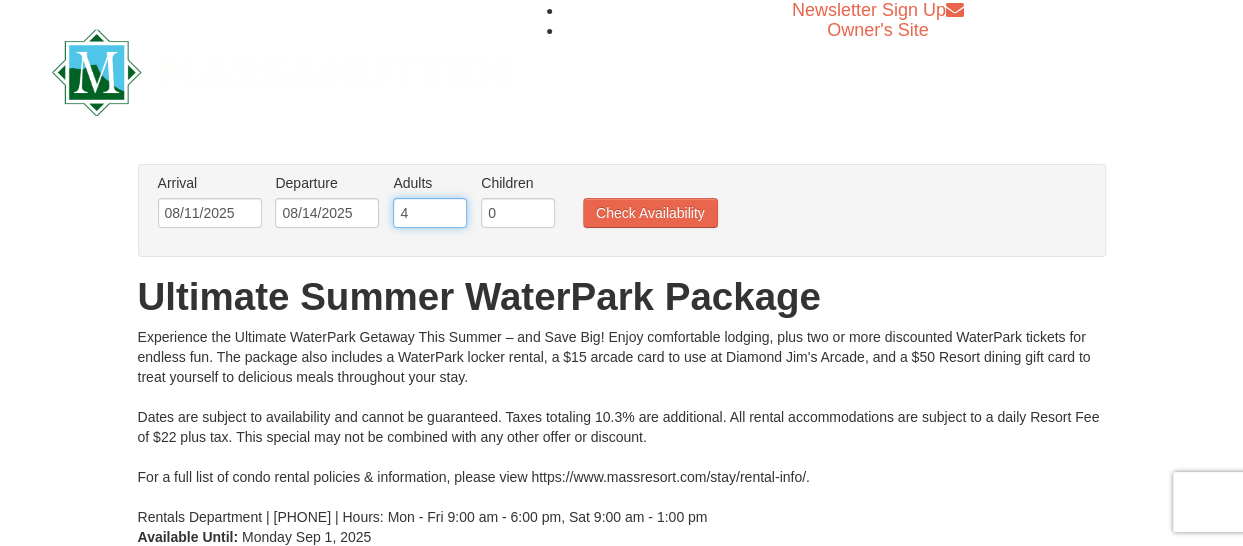 click on "4" at bounding box center (430, 213) 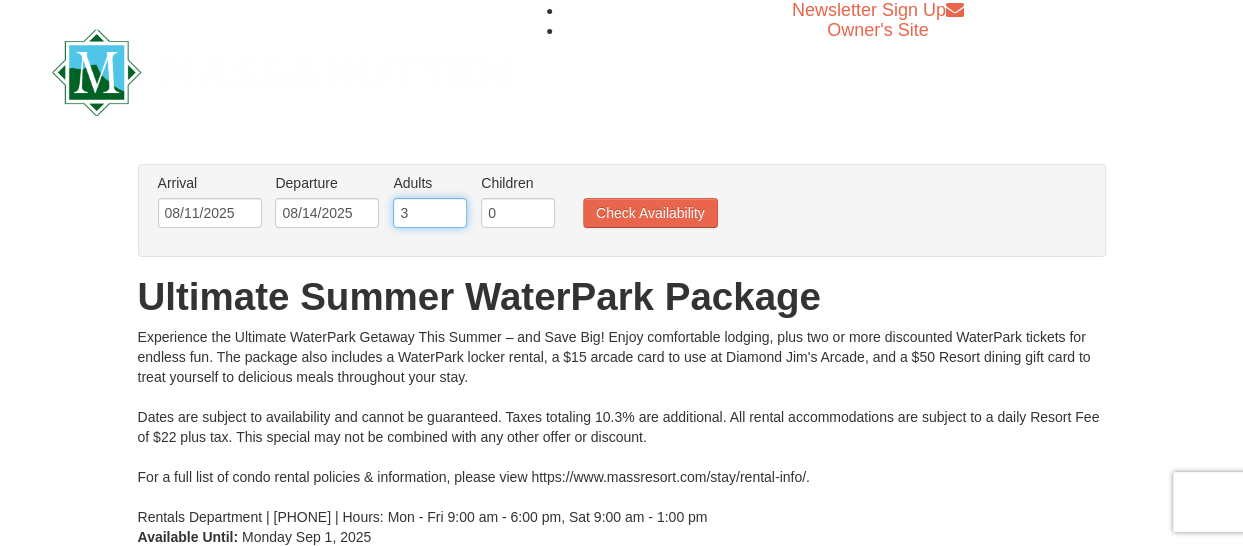 drag, startPoint x: 452, startPoint y: 218, endPoint x: 510, endPoint y: 220, distance: 58.034473 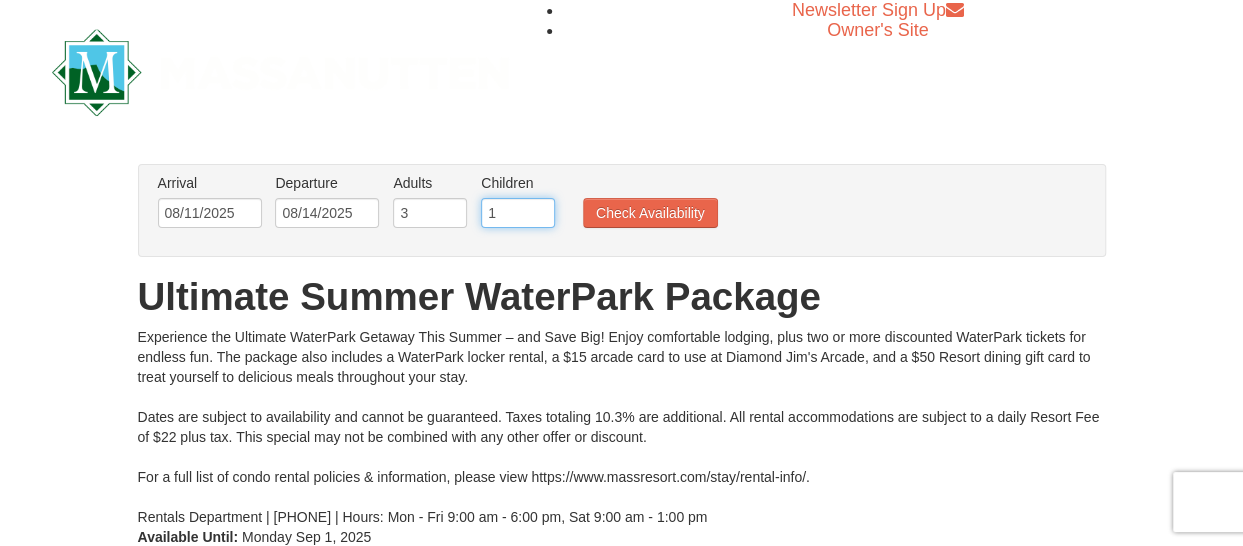 click on "1" at bounding box center [518, 213] 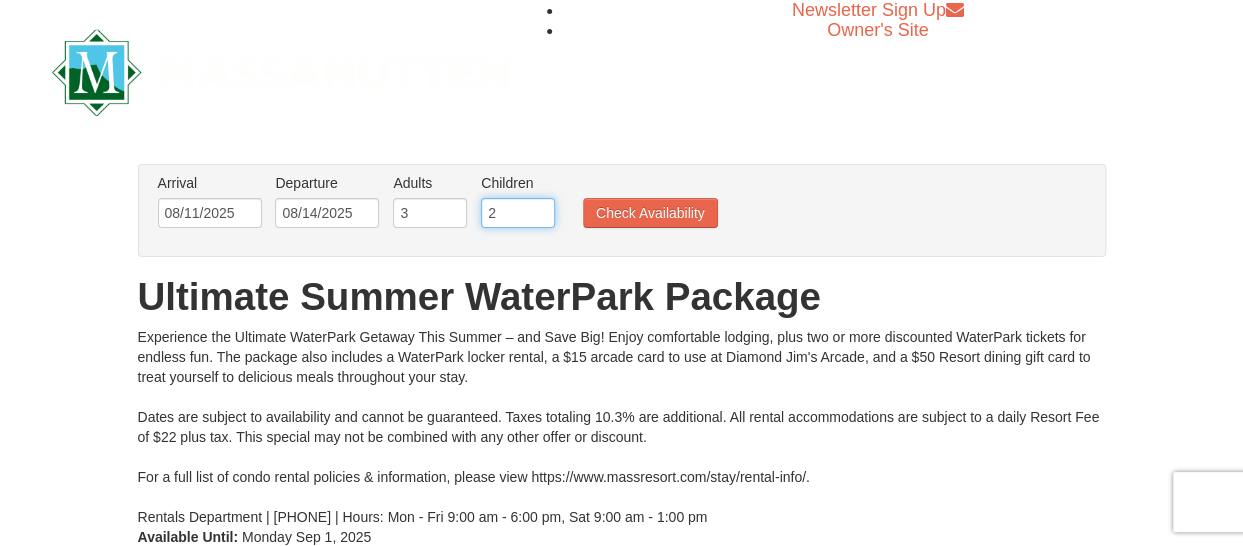 click on "2" at bounding box center [518, 213] 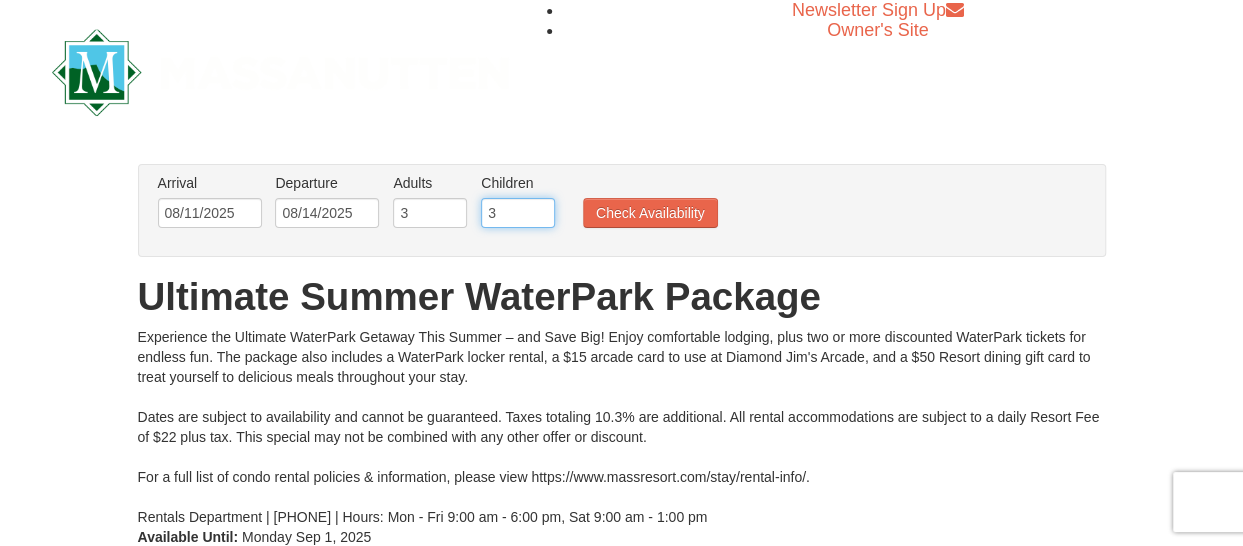 type on "3" 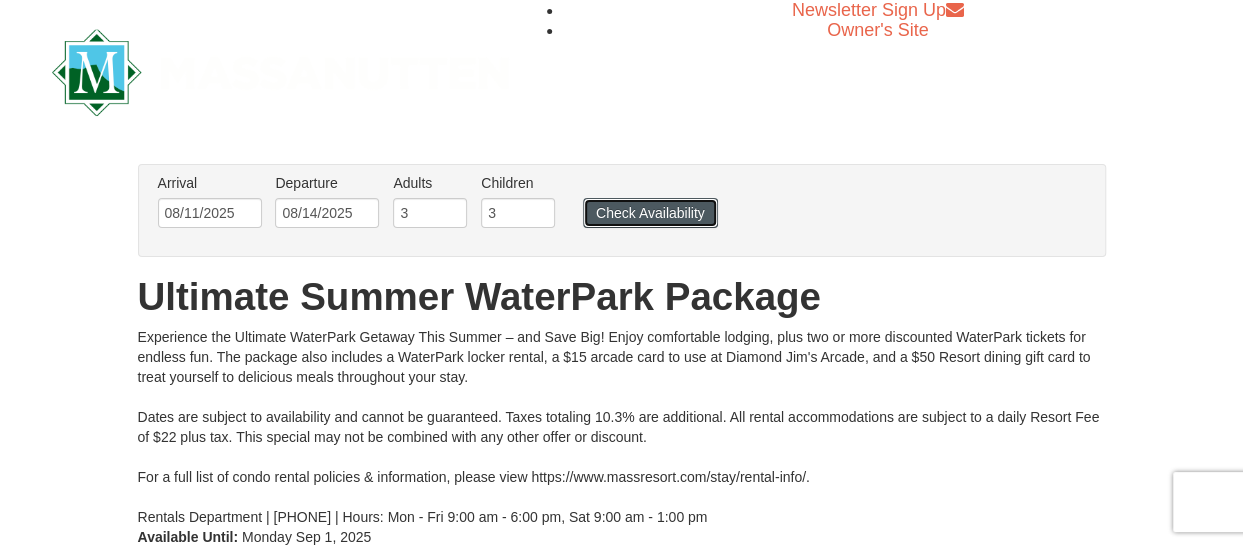 click on "Check Availability" at bounding box center [650, 213] 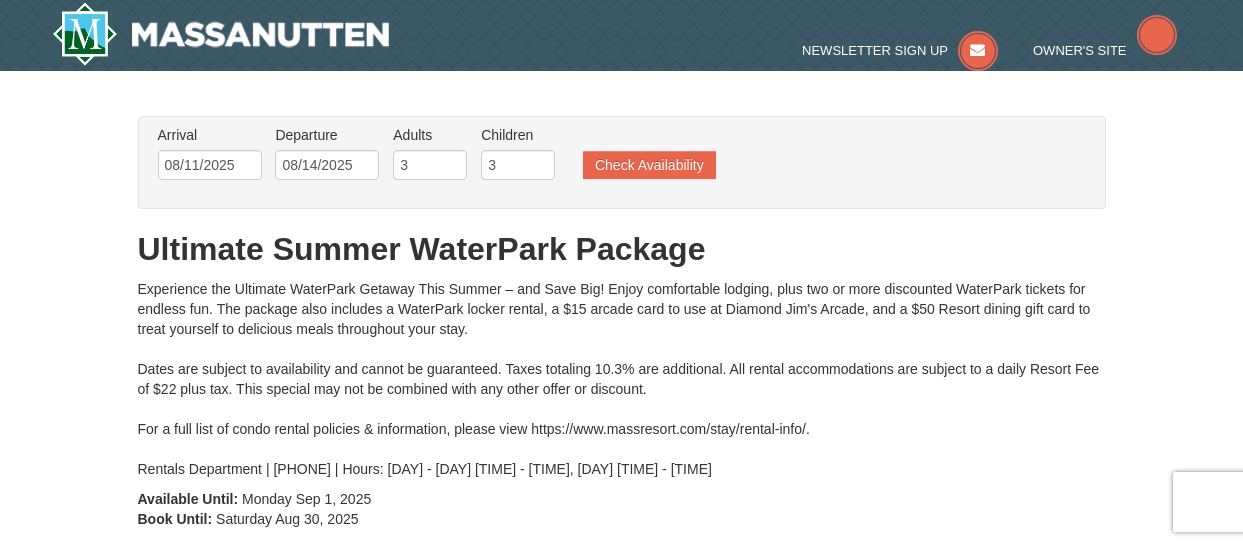 scroll, scrollTop: 0, scrollLeft: 0, axis: both 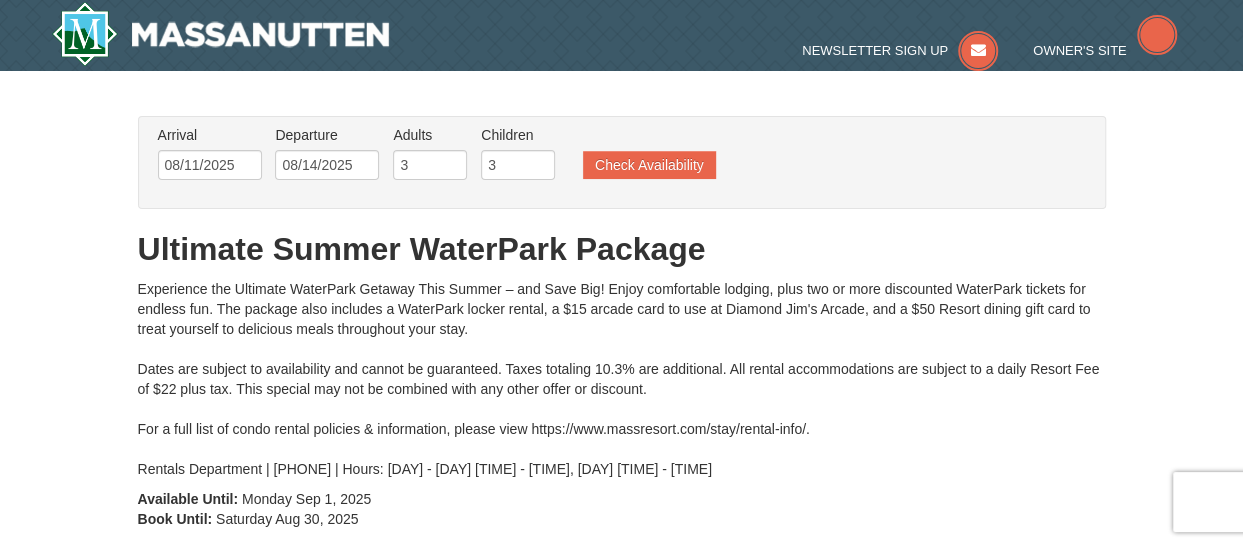 type on "08/11/2025" 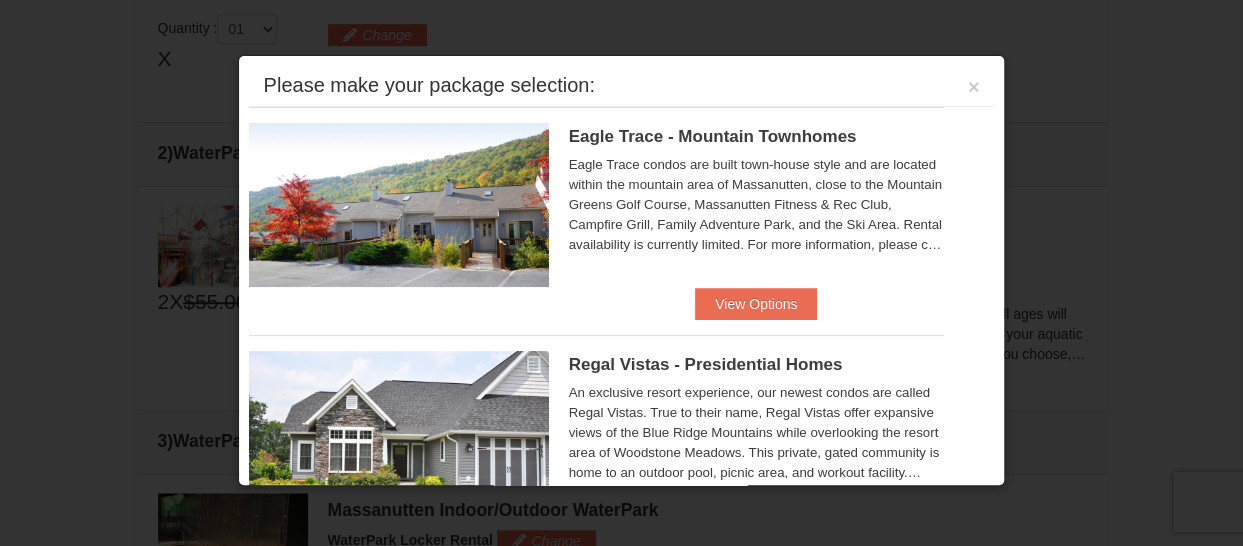 scroll, scrollTop: 630, scrollLeft: 0, axis: vertical 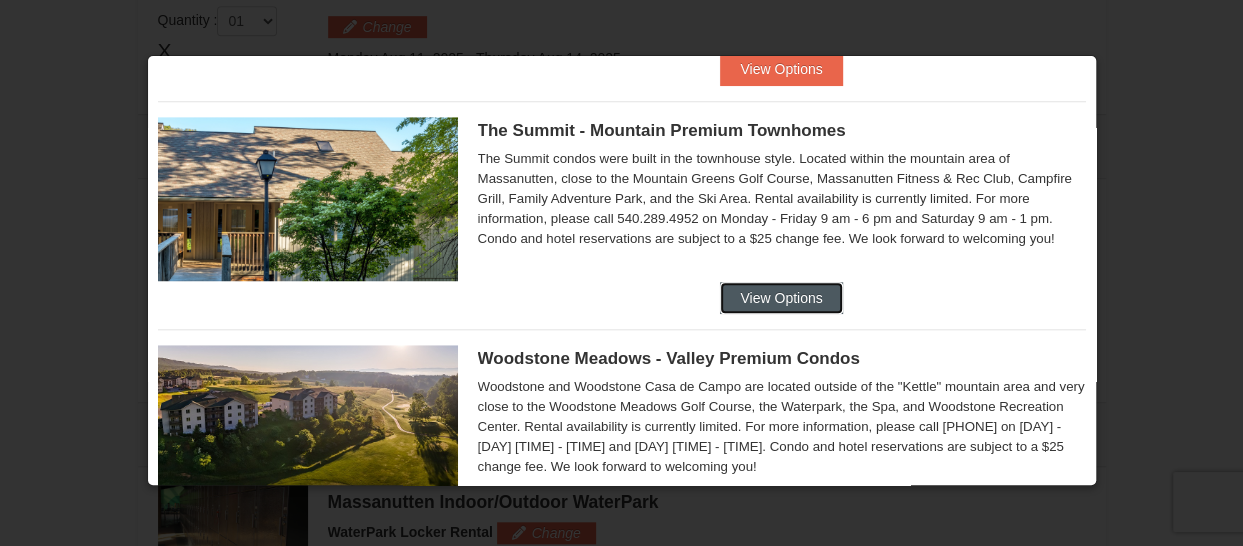 click on "View Options" at bounding box center (781, 298) 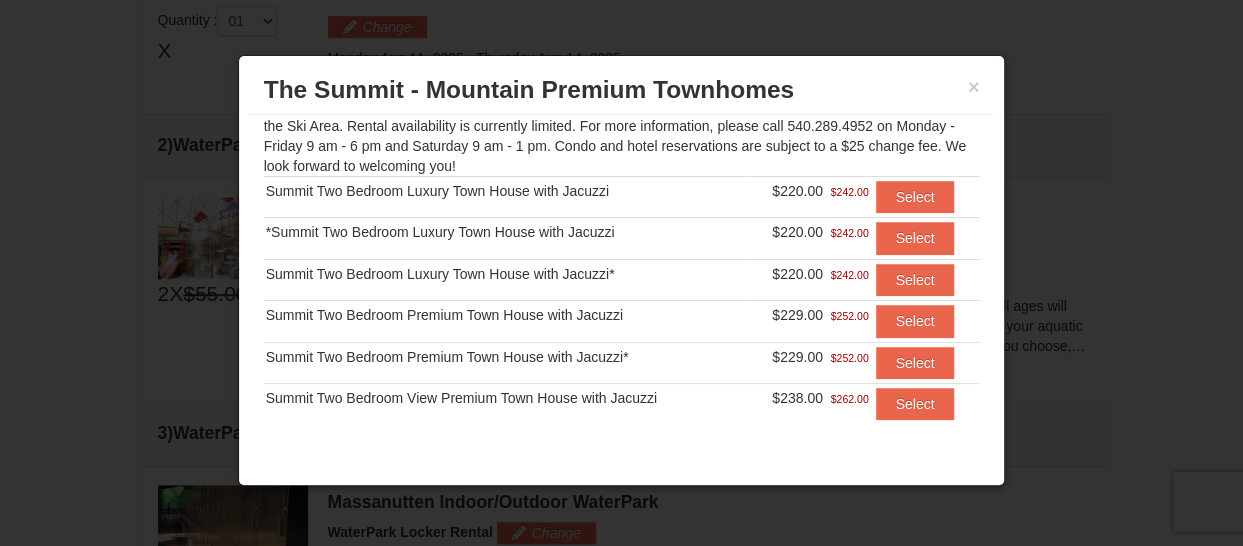 scroll, scrollTop: 223, scrollLeft: 0, axis: vertical 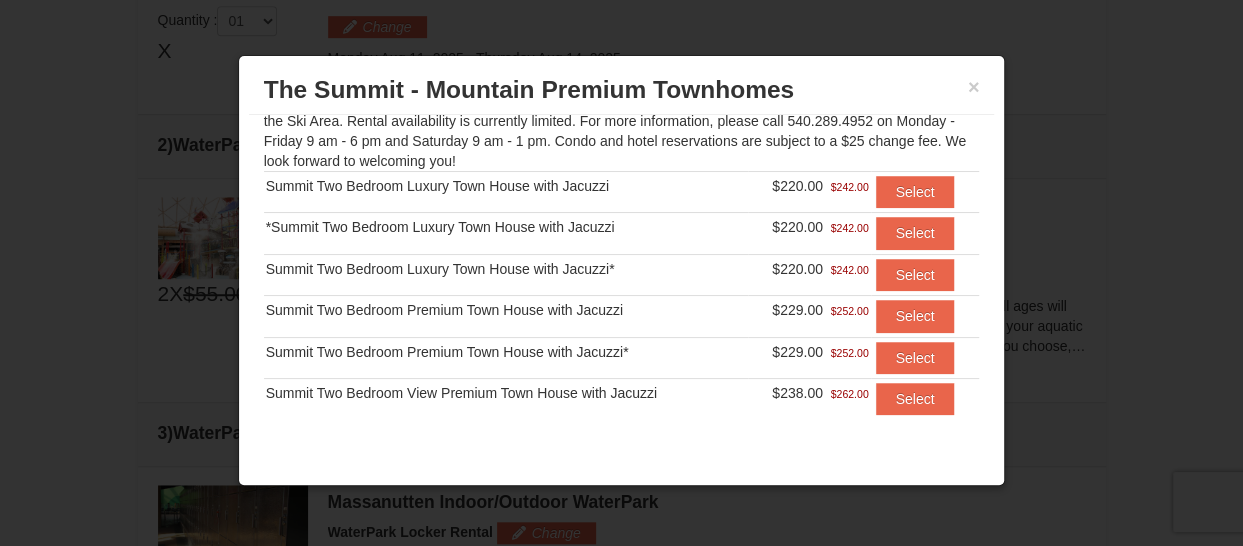 click on "Summit Two Bedroom Luxury Town House with Jacuzzi*" at bounding box center [506, 274] 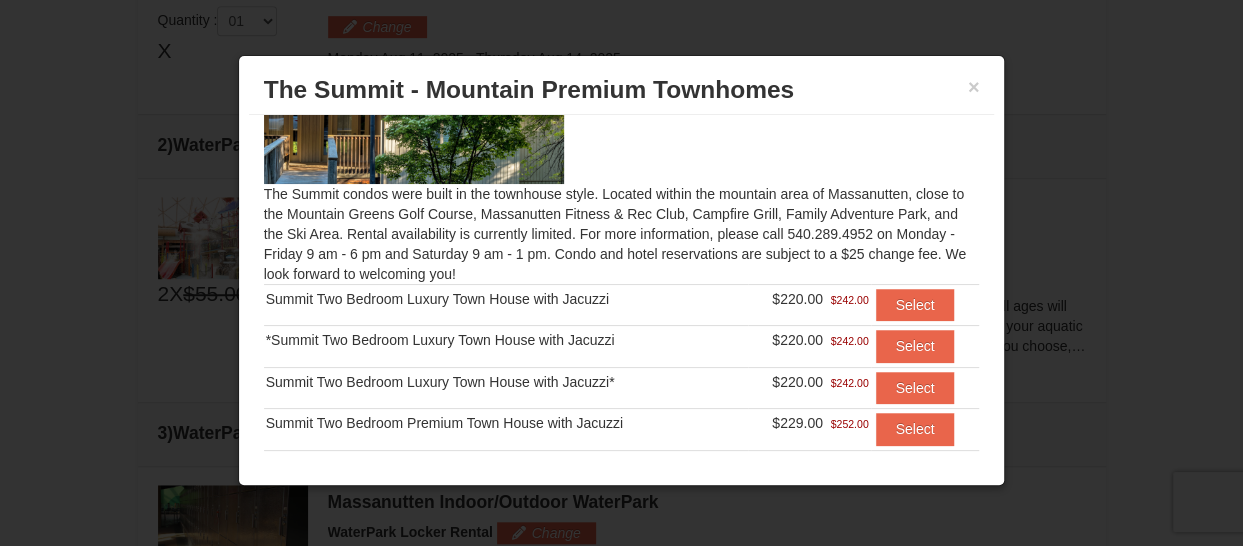 scroll, scrollTop: 0, scrollLeft: 0, axis: both 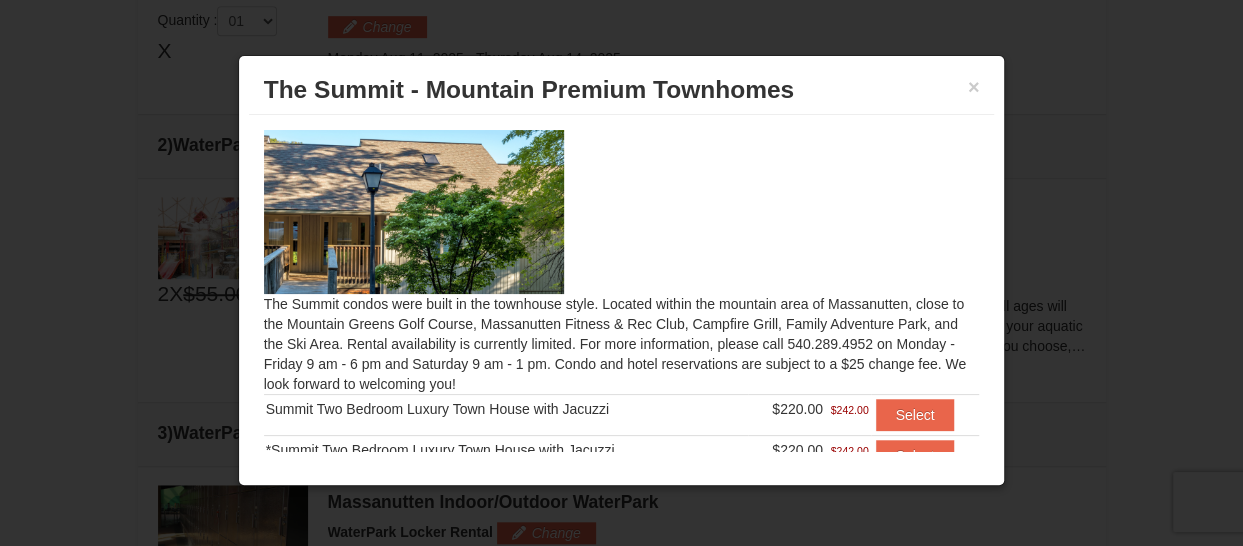 click at bounding box center (414, 212) 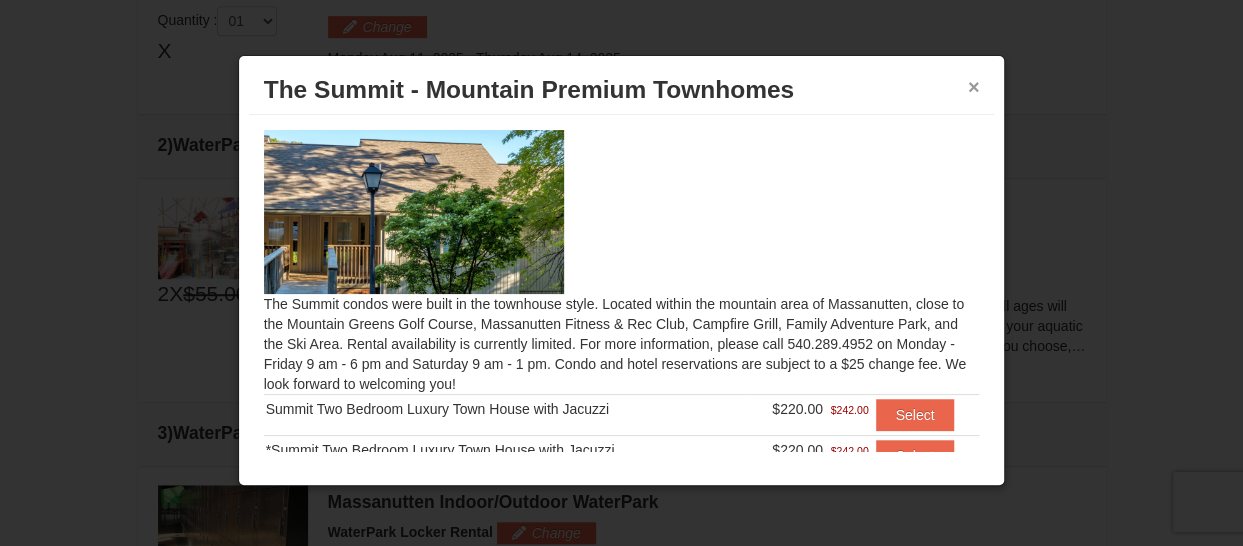 click on "×" at bounding box center (974, 87) 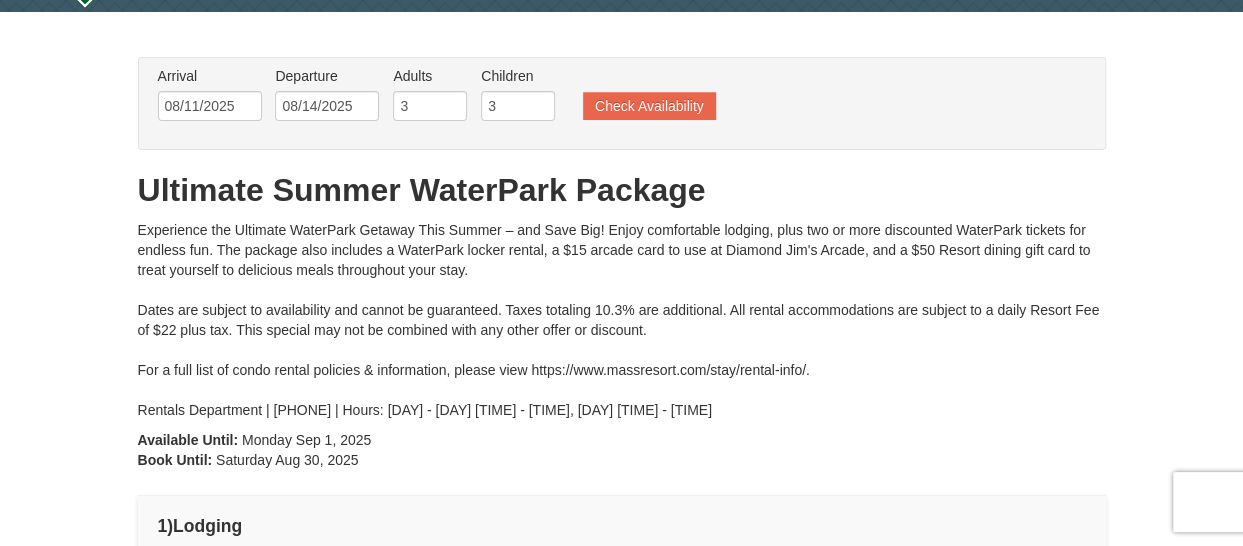 scroll, scrollTop: 0, scrollLeft: 0, axis: both 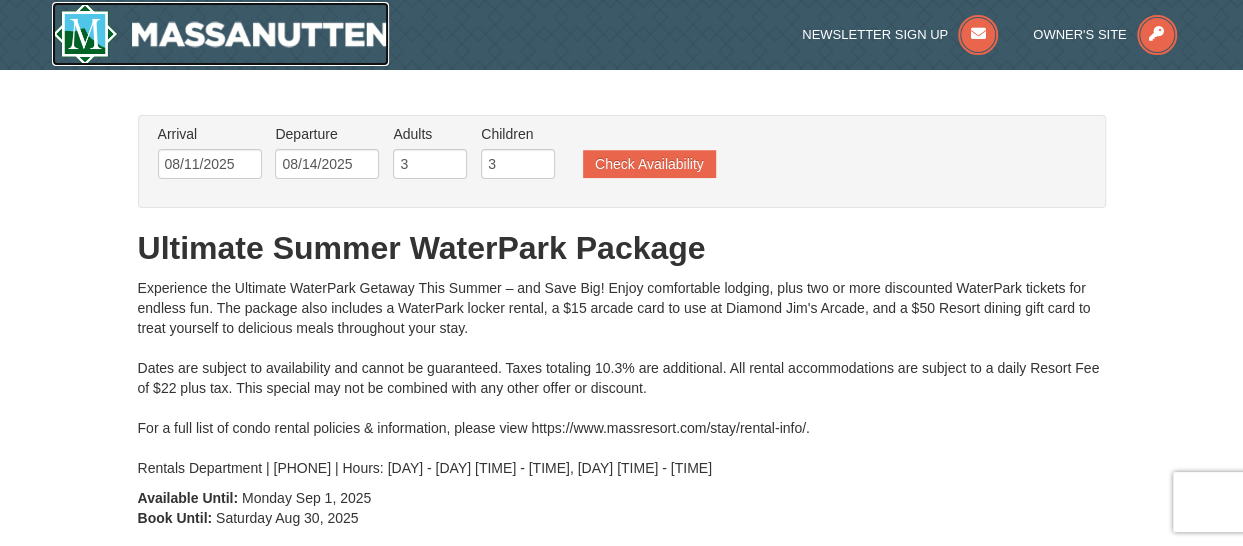 click at bounding box center [221, 34] 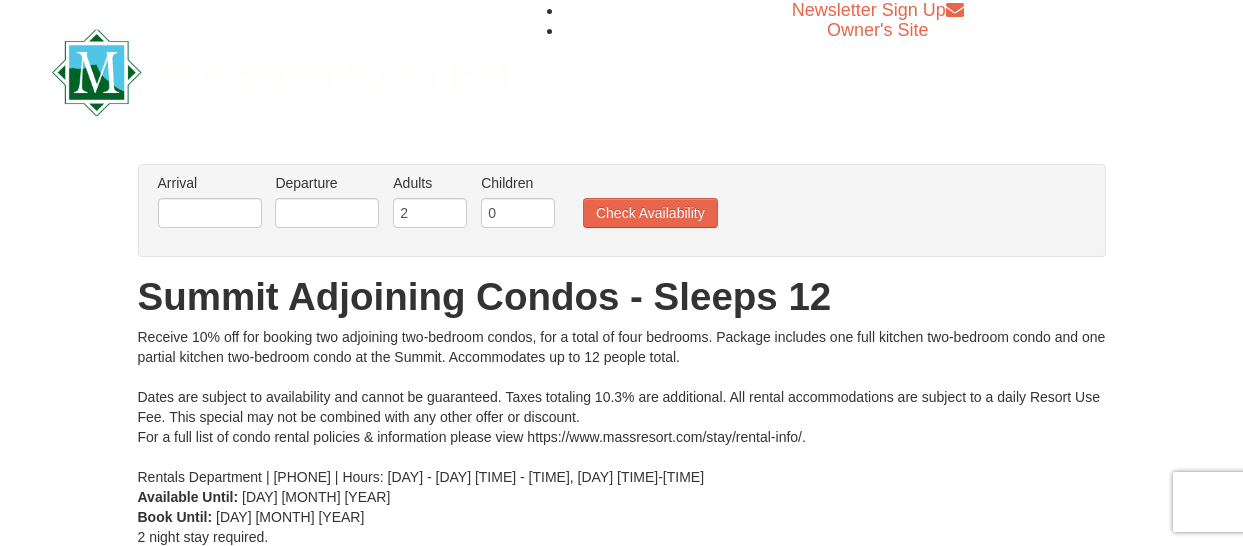 scroll, scrollTop: 0, scrollLeft: 0, axis: both 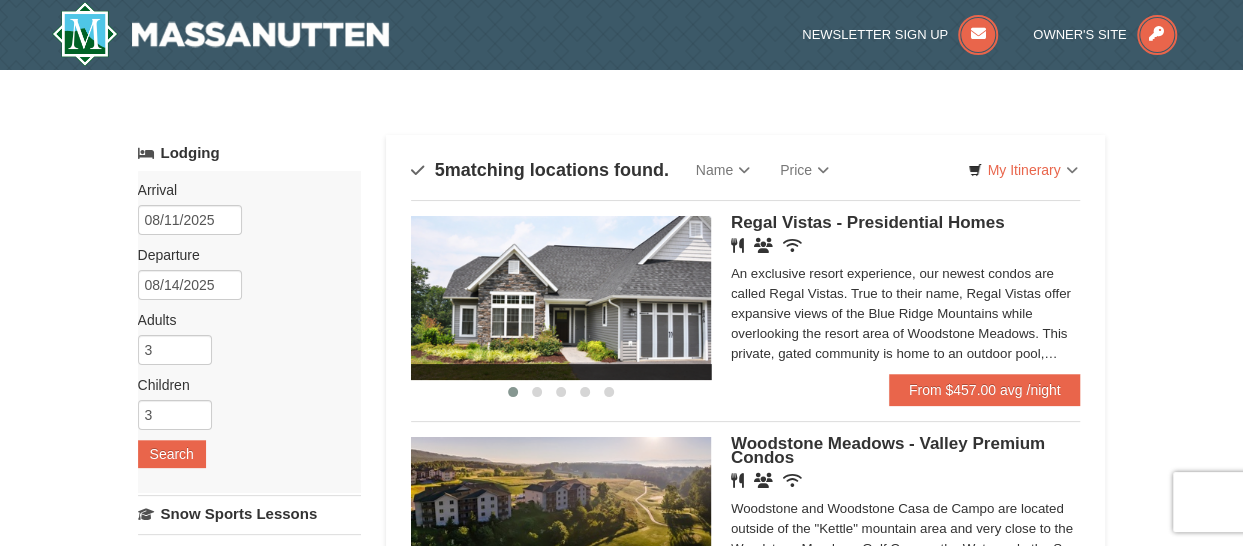 click at bounding box center (561, 298) 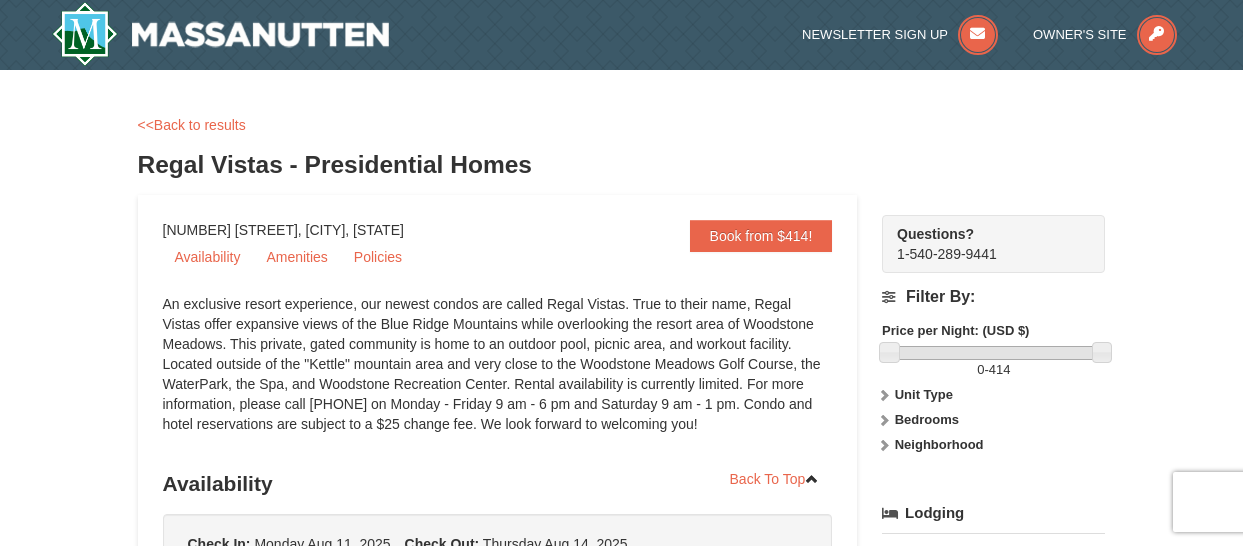 scroll, scrollTop: 0, scrollLeft: 0, axis: both 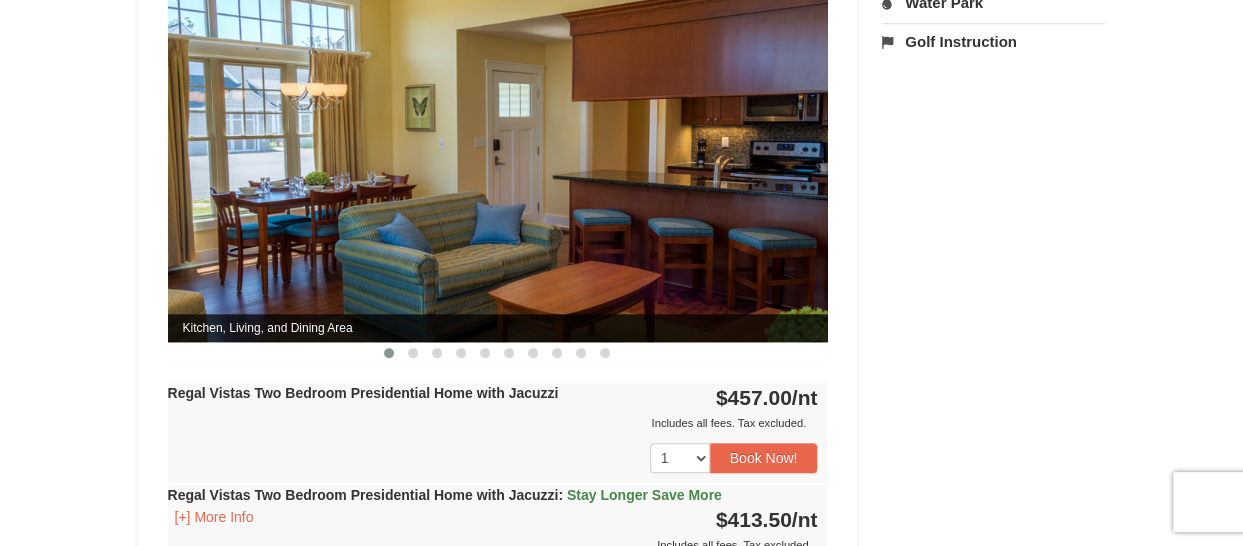 click at bounding box center [498, 160] 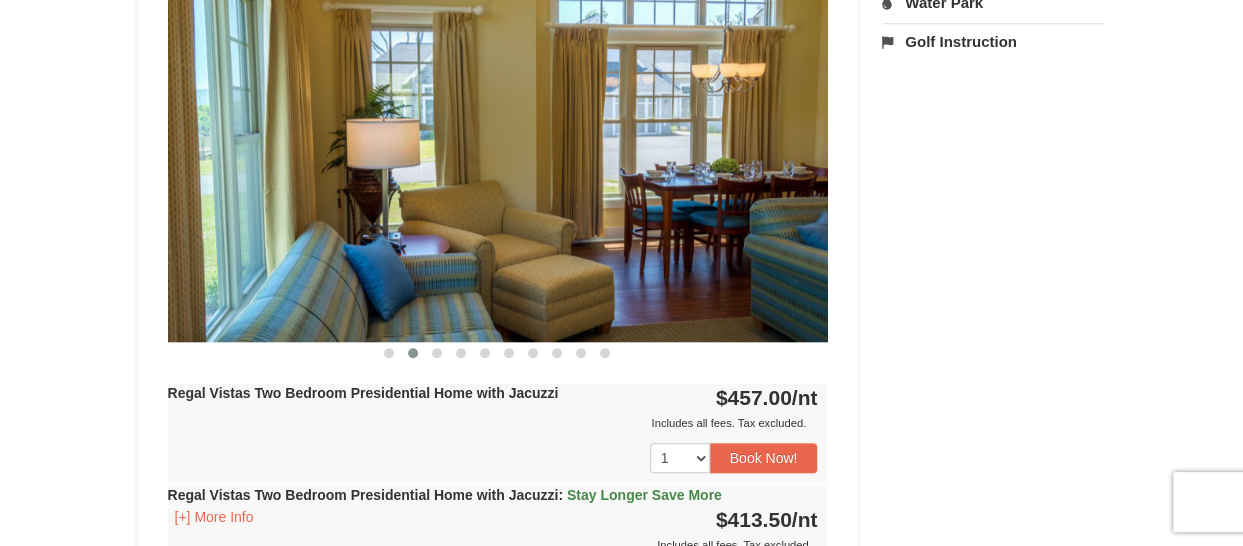 drag, startPoint x: 752, startPoint y: 211, endPoint x: 553, endPoint y: 198, distance: 199.42416 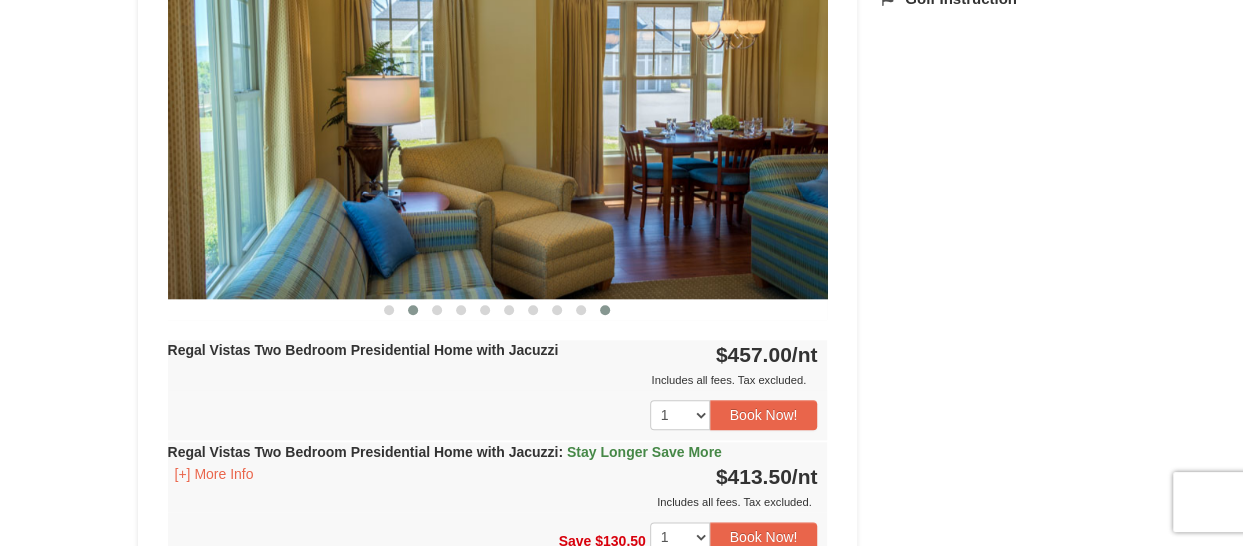 scroll, scrollTop: 900, scrollLeft: 0, axis: vertical 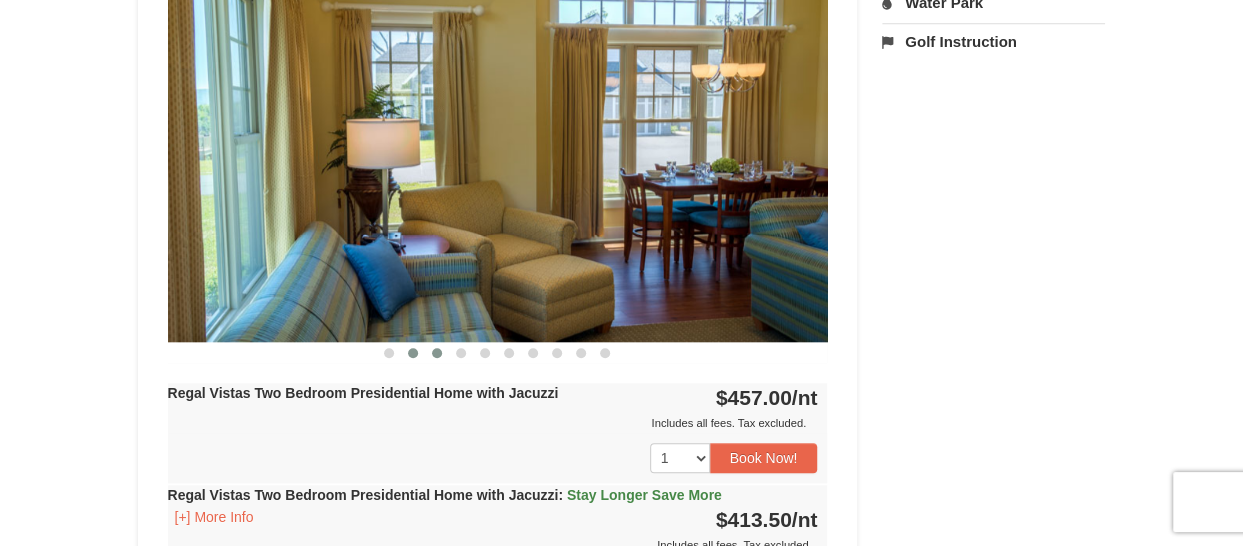 click at bounding box center [437, 353] 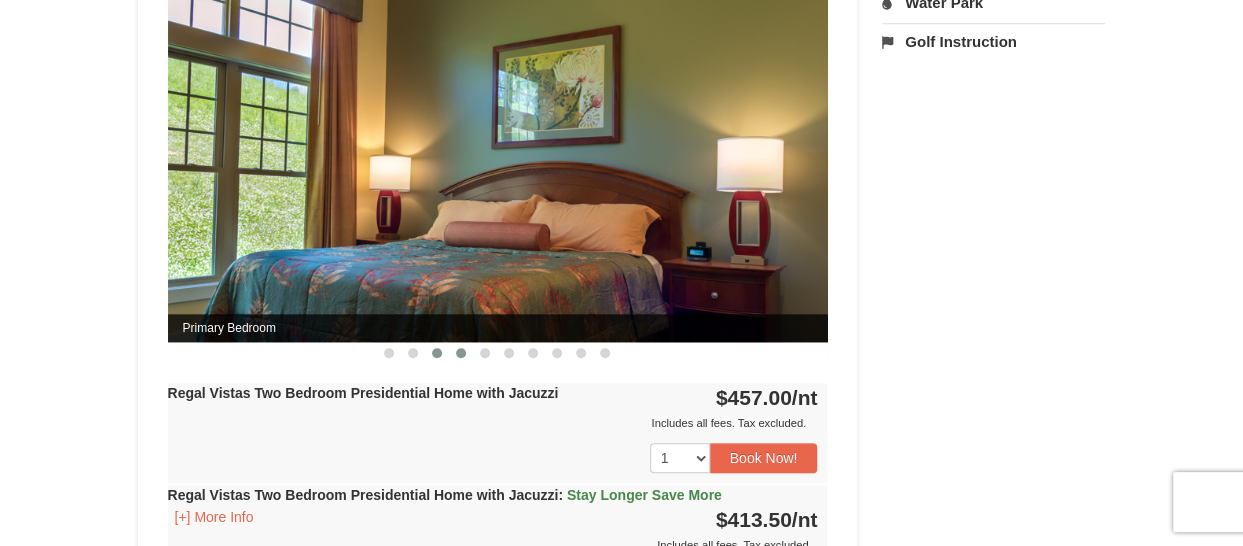 click at bounding box center [461, 353] 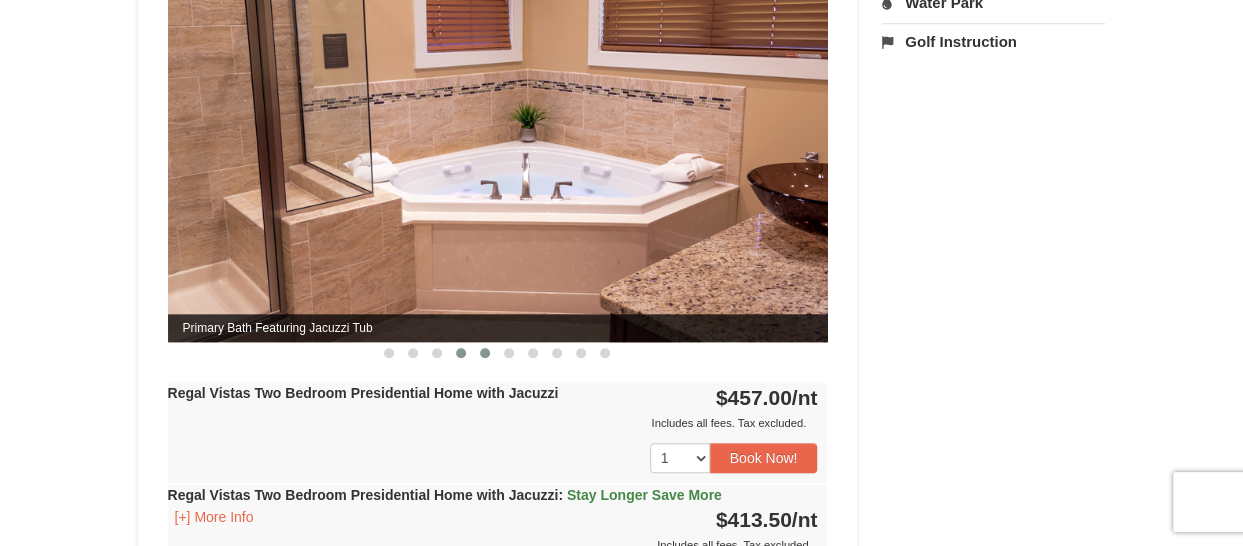 click at bounding box center [485, 353] 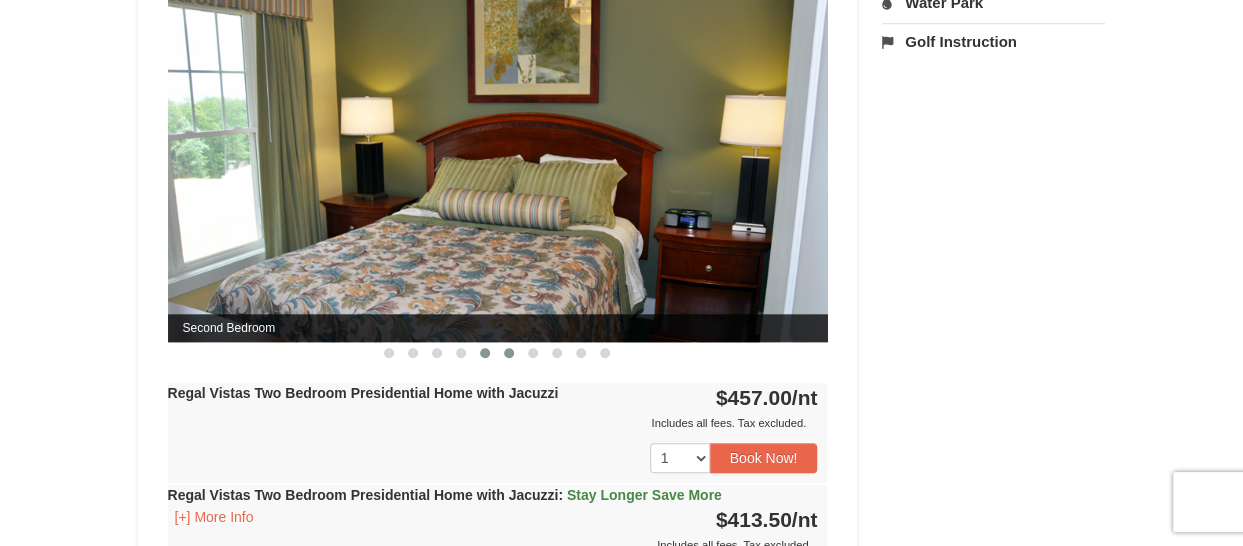 click at bounding box center (509, 353) 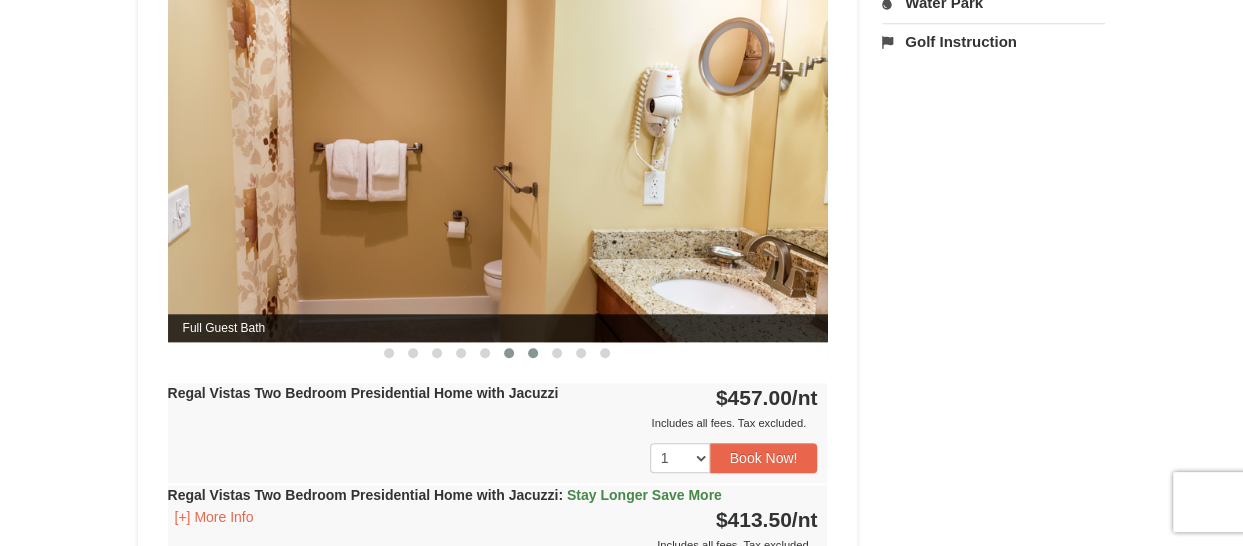click at bounding box center (533, 353) 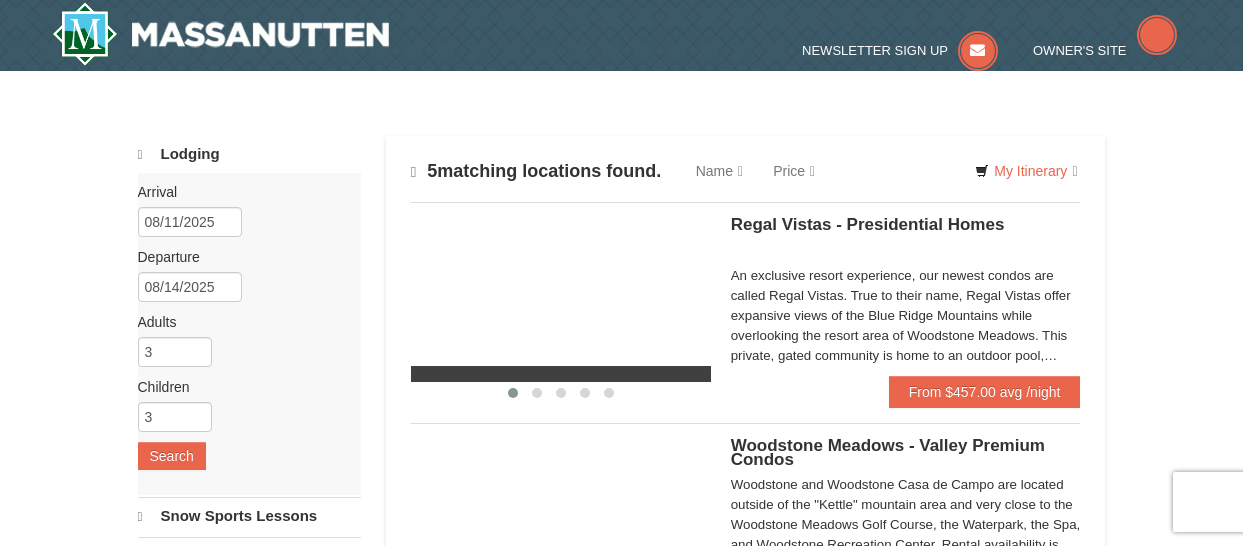 scroll, scrollTop: 0, scrollLeft: 0, axis: both 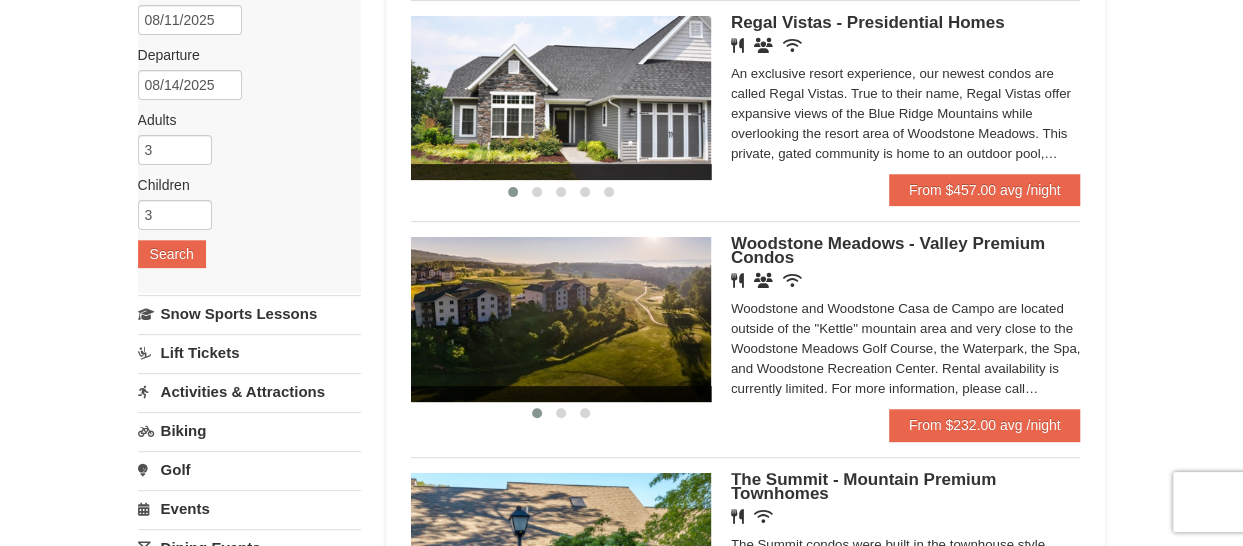 click on "Woodstone Meadows - Valley Premium Condos" at bounding box center [888, 250] 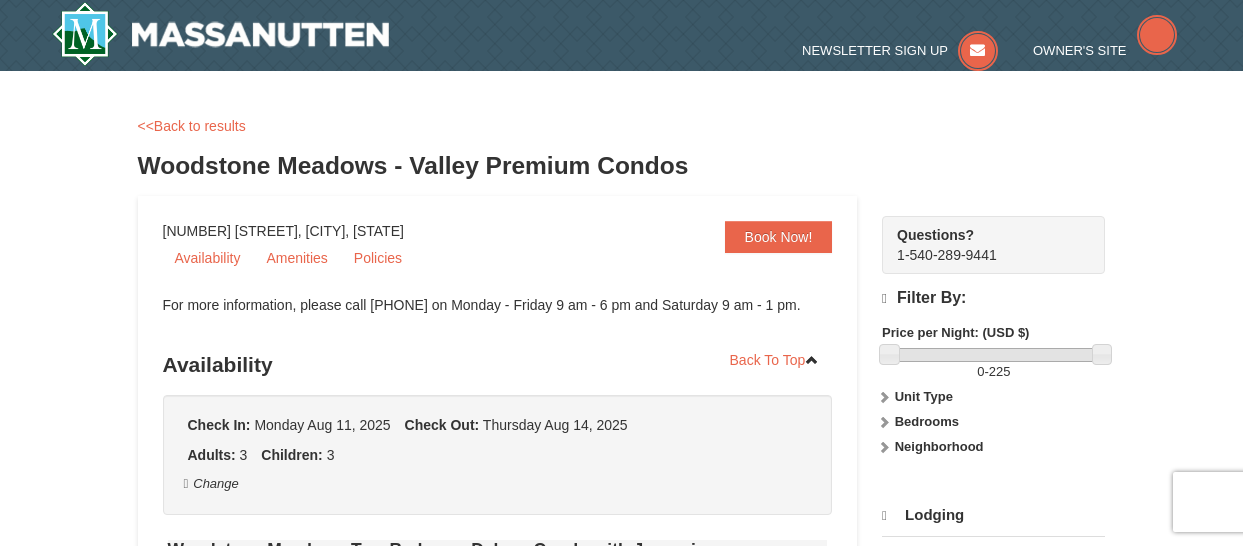 scroll, scrollTop: 0, scrollLeft: 0, axis: both 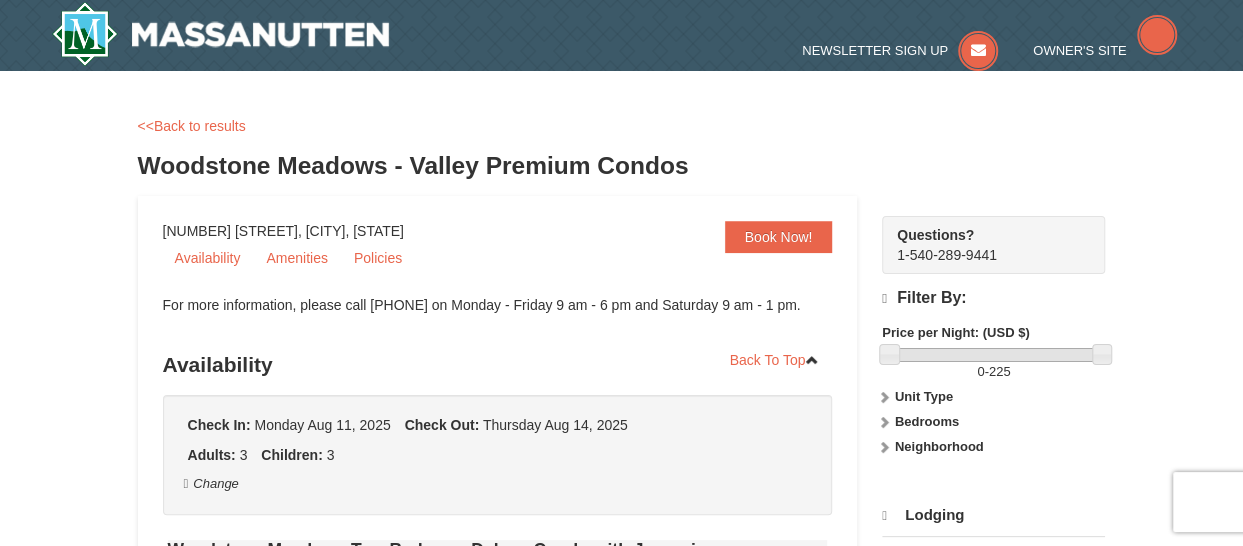 select on "8" 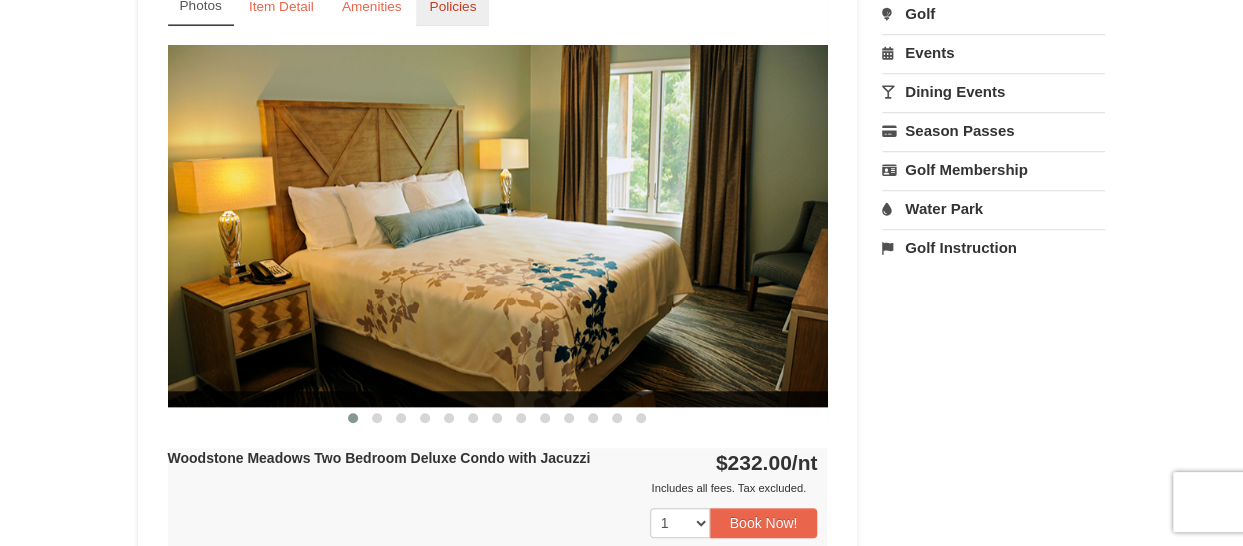 scroll, scrollTop: 700, scrollLeft: 0, axis: vertical 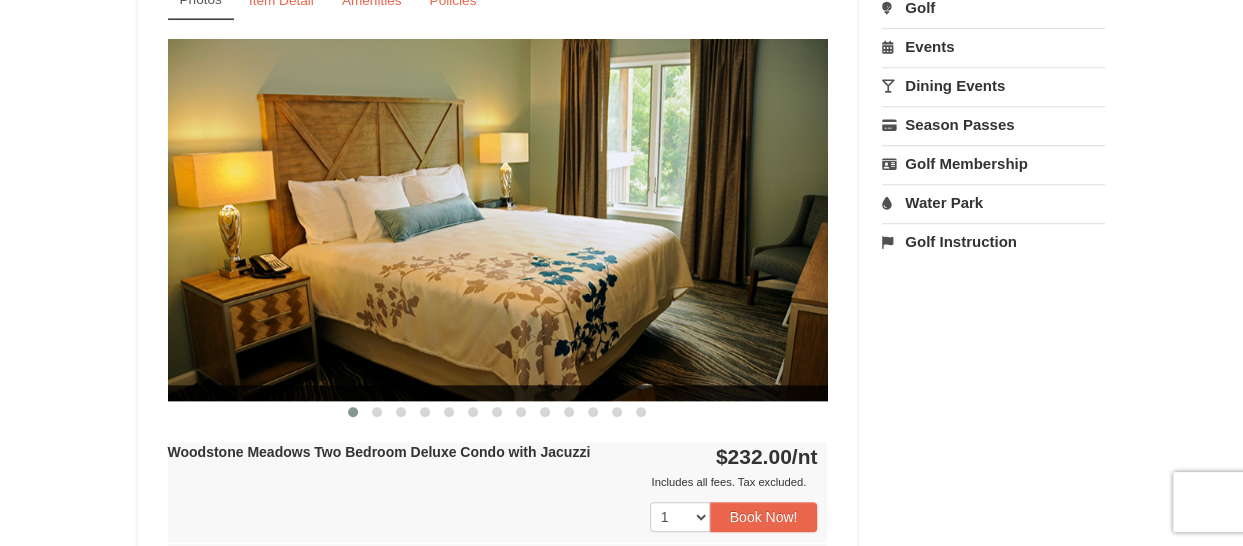 click at bounding box center (498, 219) 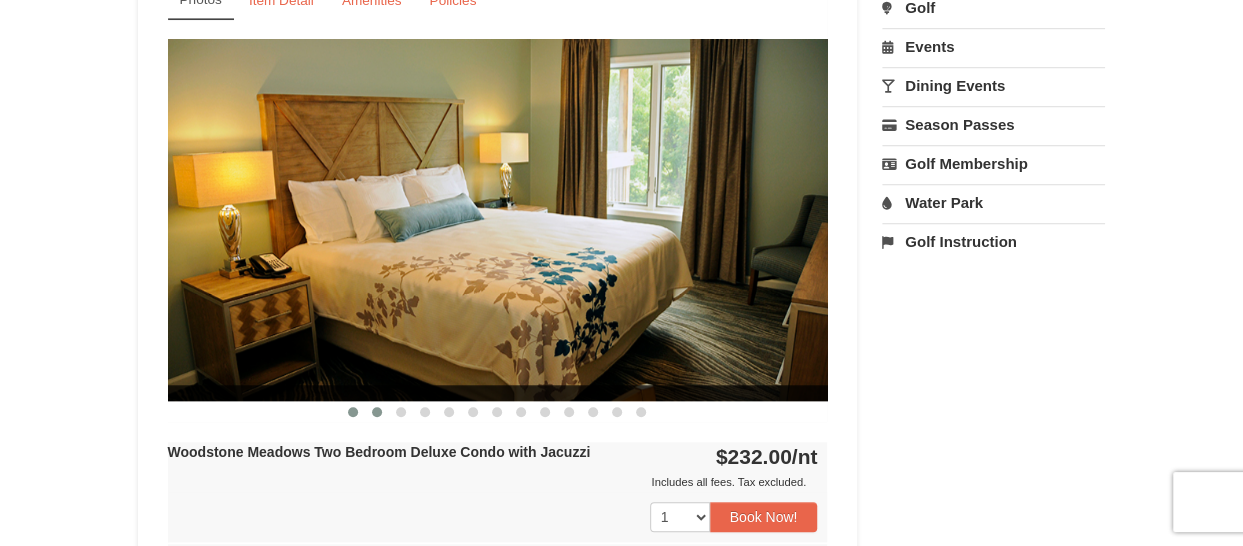click at bounding box center [377, 412] 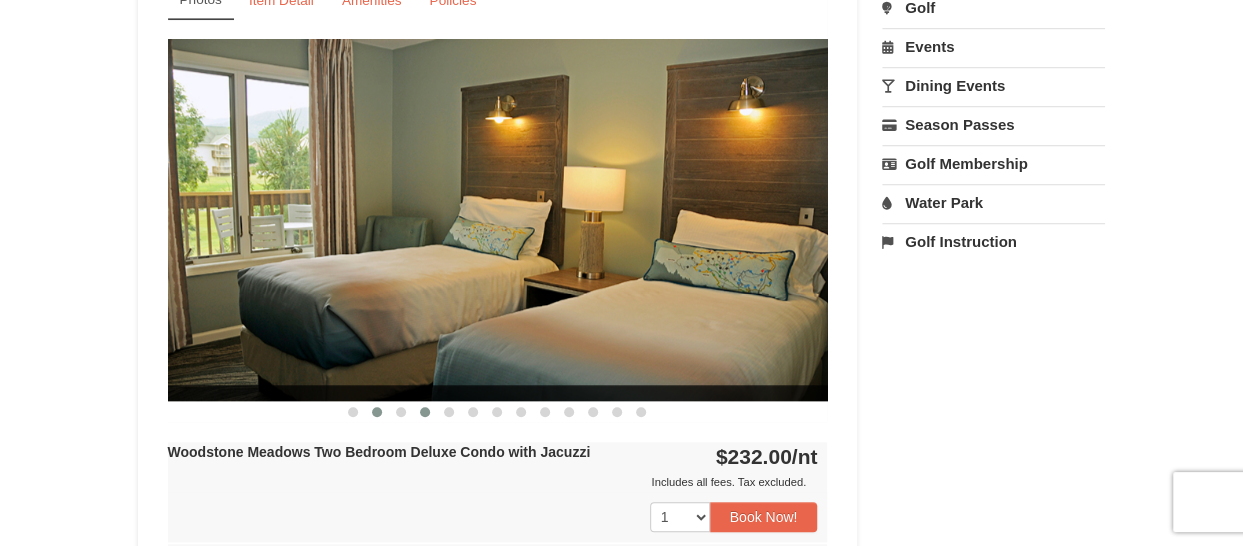 click at bounding box center (425, 412) 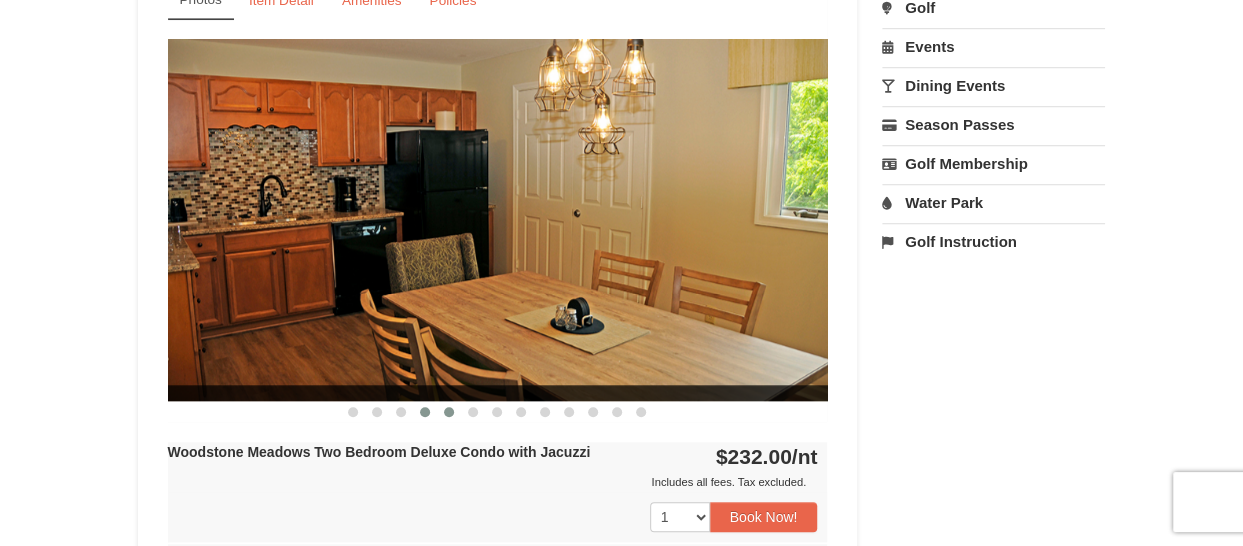 click at bounding box center (449, 412) 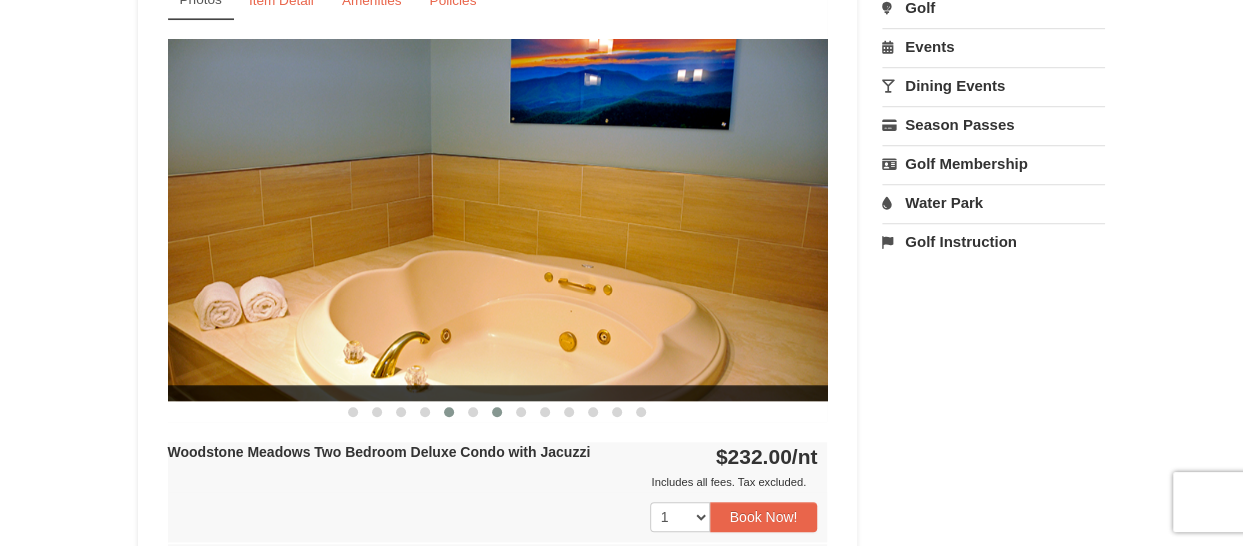 click at bounding box center [497, 412] 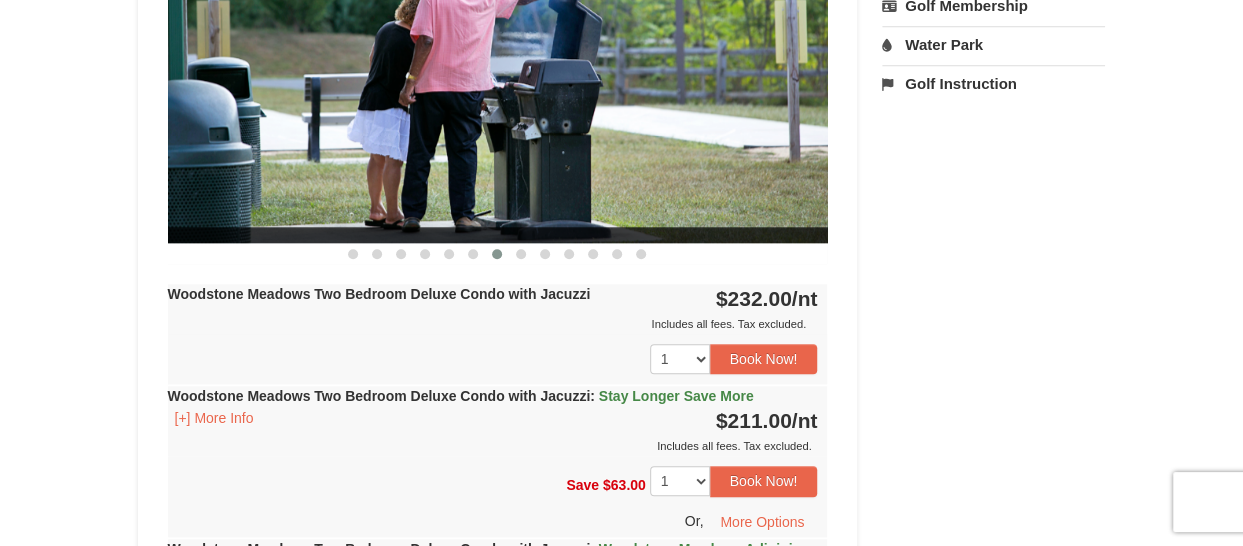 scroll, scrollTop: 900, scrollLeft: 0, axis: vertical 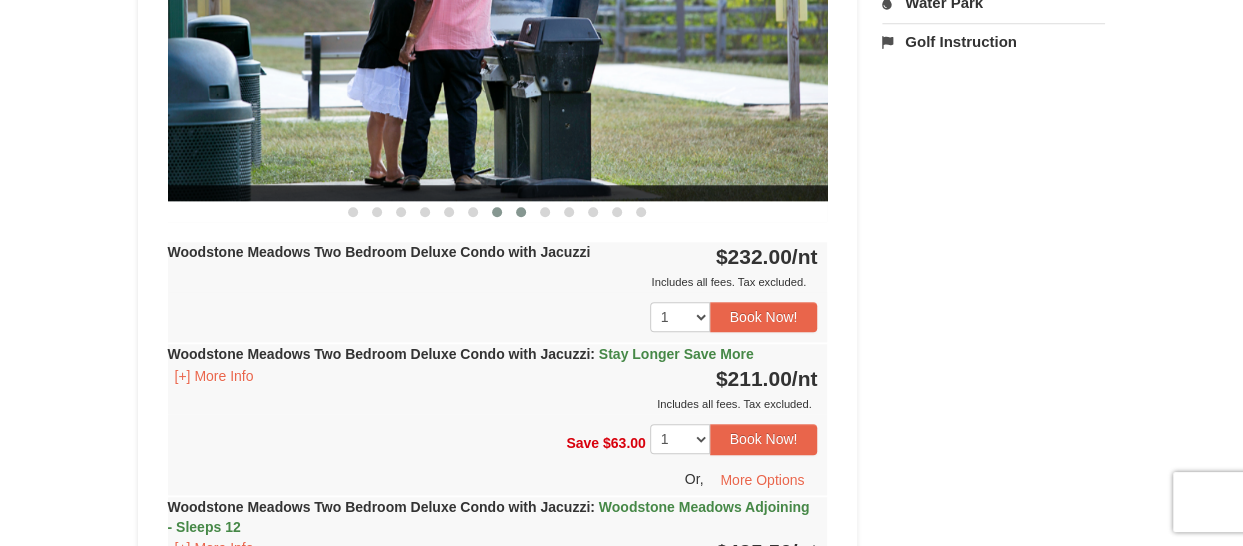 click at bounding box center (521, 212) 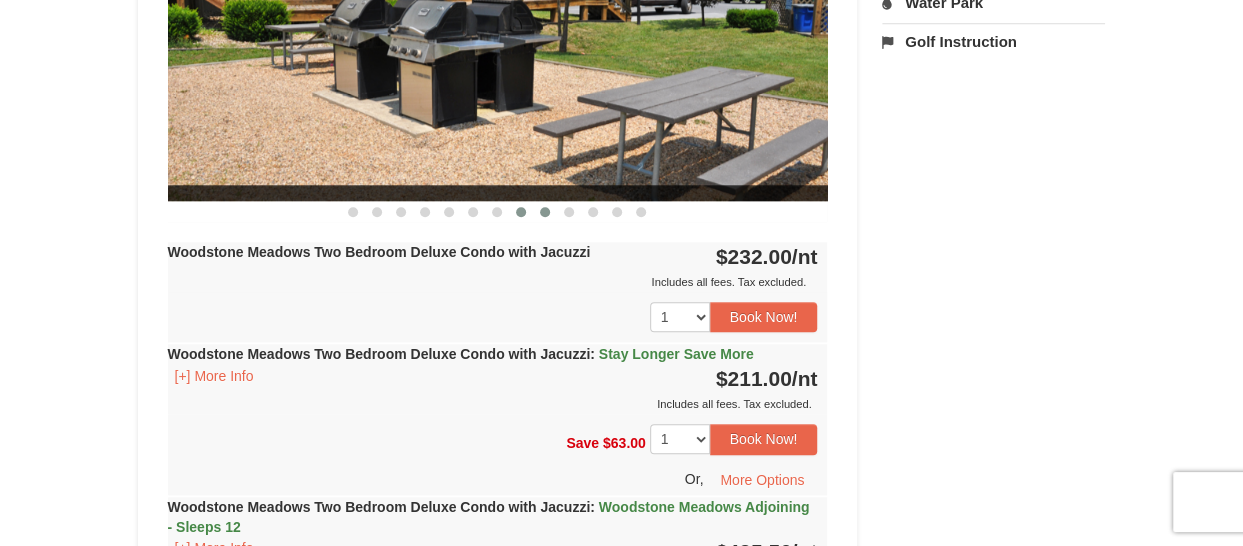click at bounding box center (545, 212) 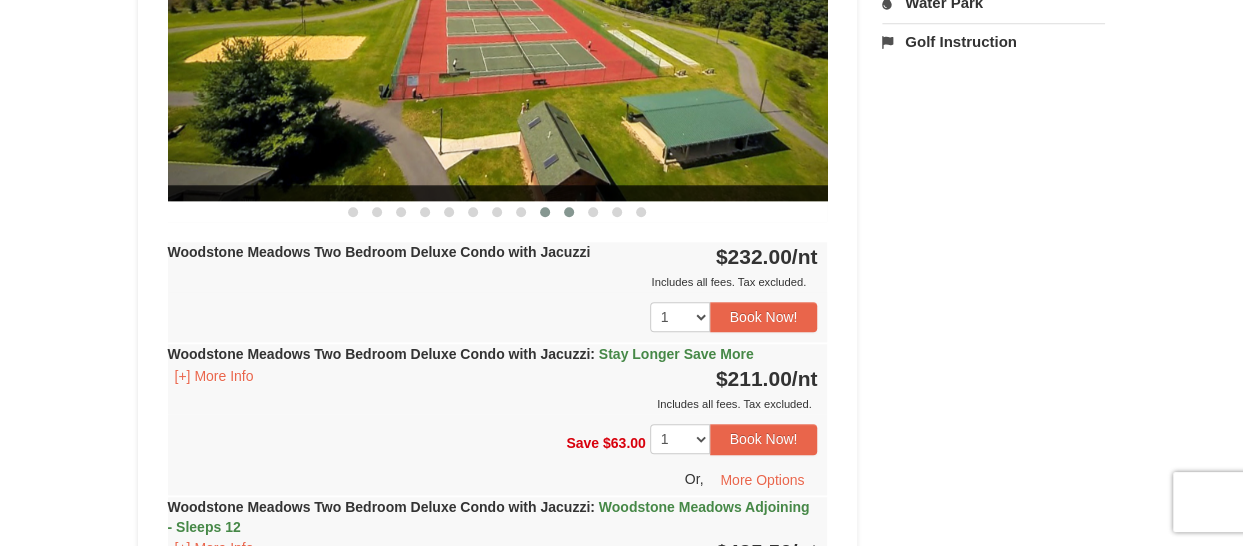 click at bounding box center (569, 212) 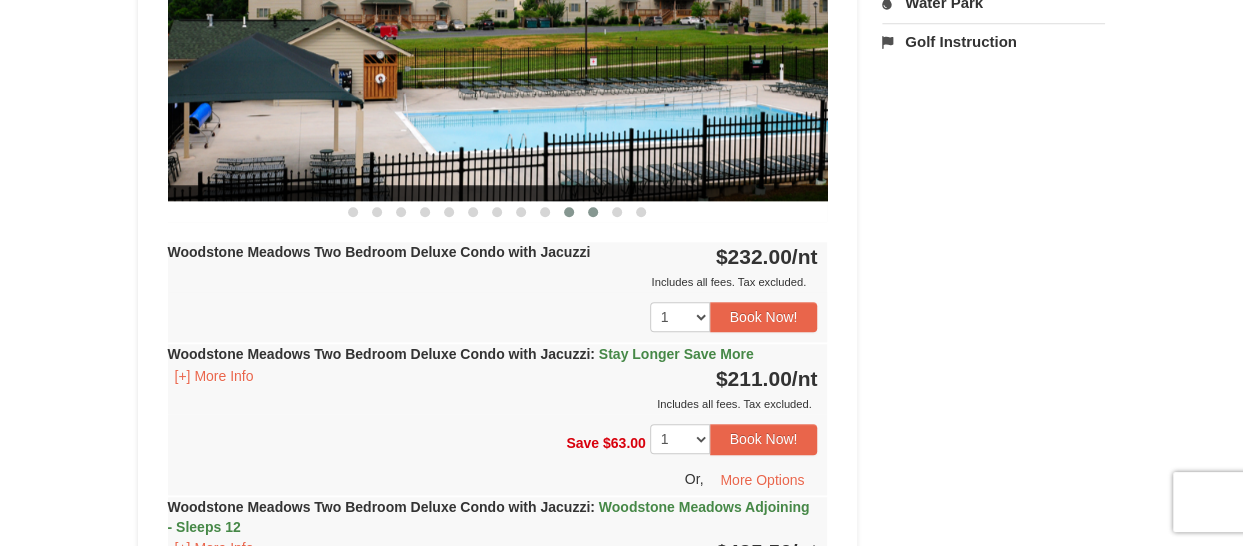 click at bounding box center [593, 212] 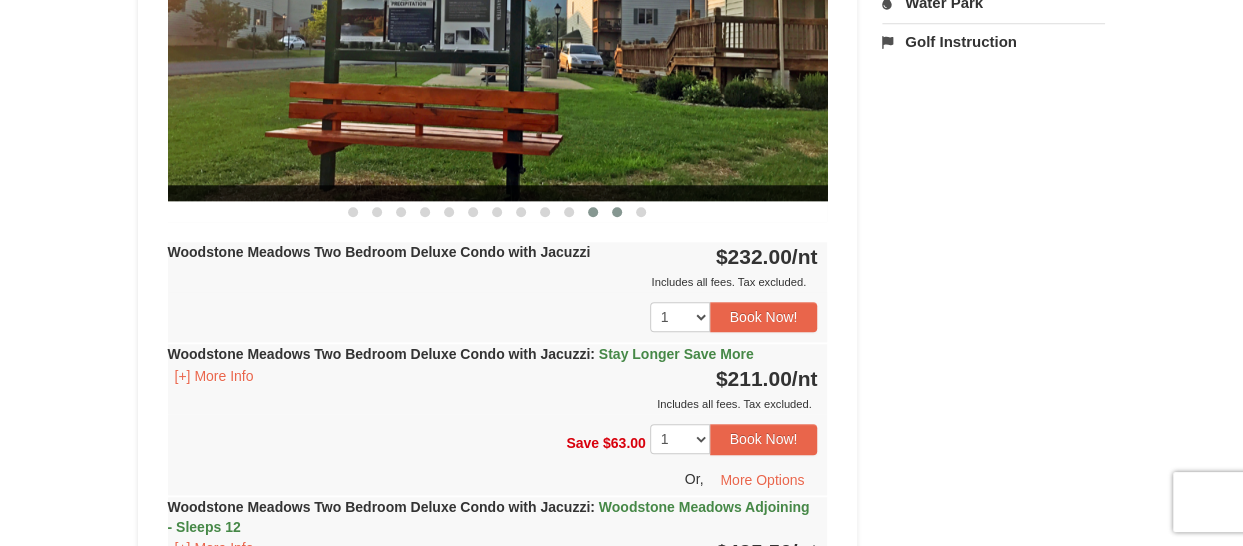 click at bounding box center [617, 212] 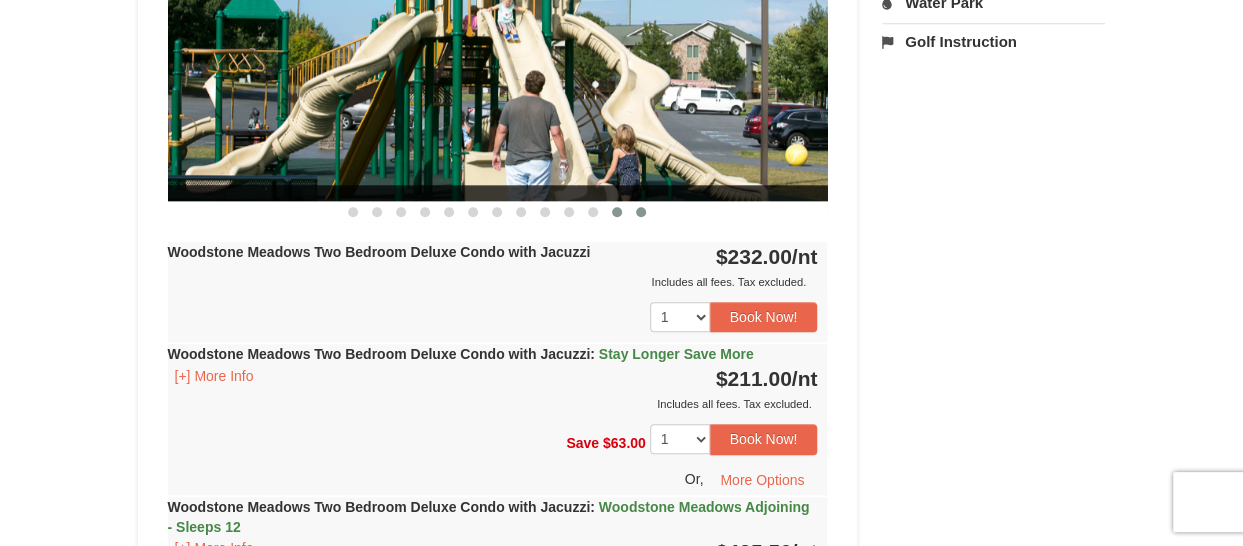 click at bounding box center (641, 212) 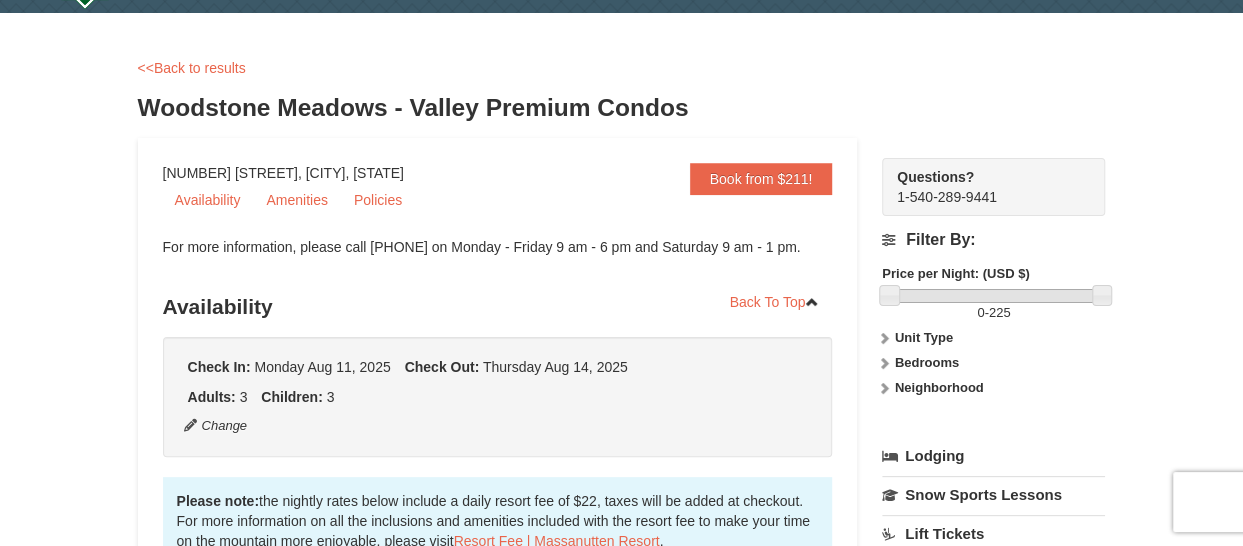 scroll, scrollTop: 0, scrollLeft: 0, axis: both 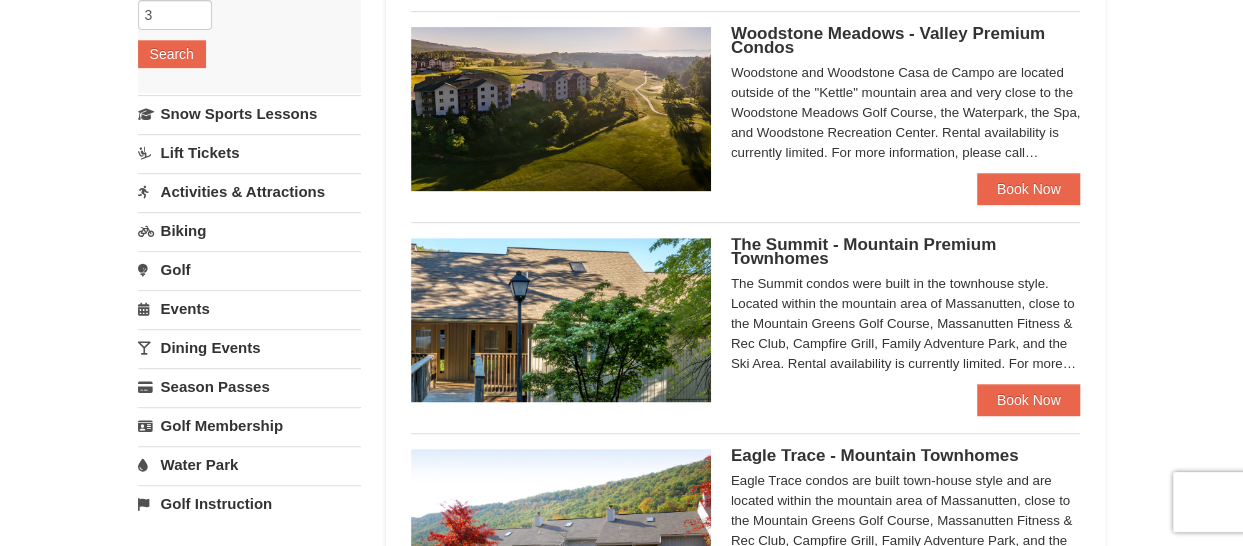 click at bounding box center (561, 320) 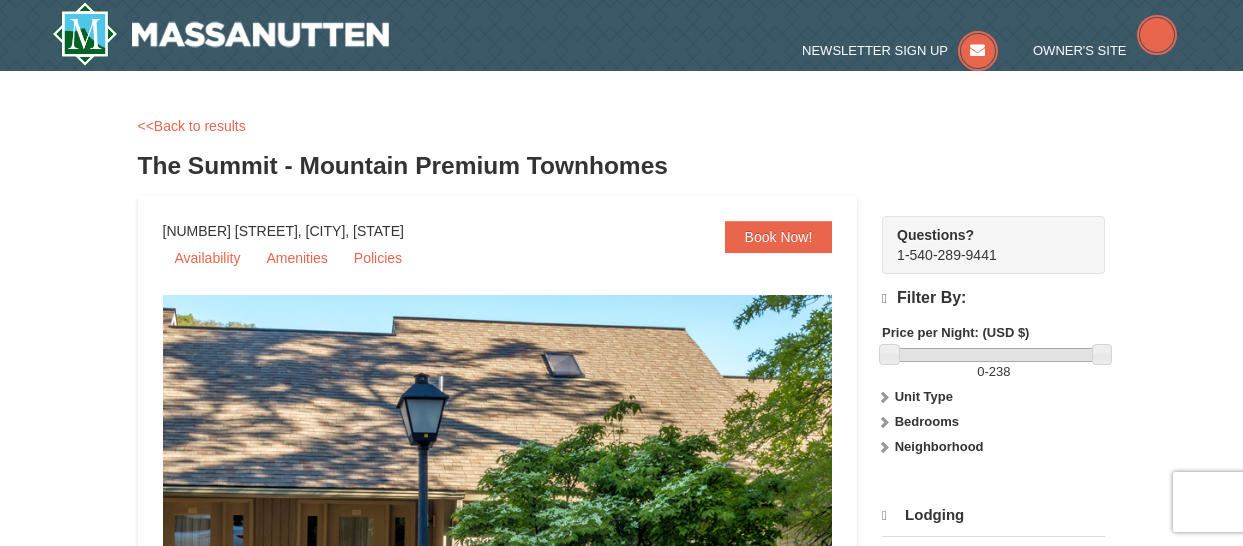 scroll, scrollTop: 0, scrollLeft: 0, axis: both 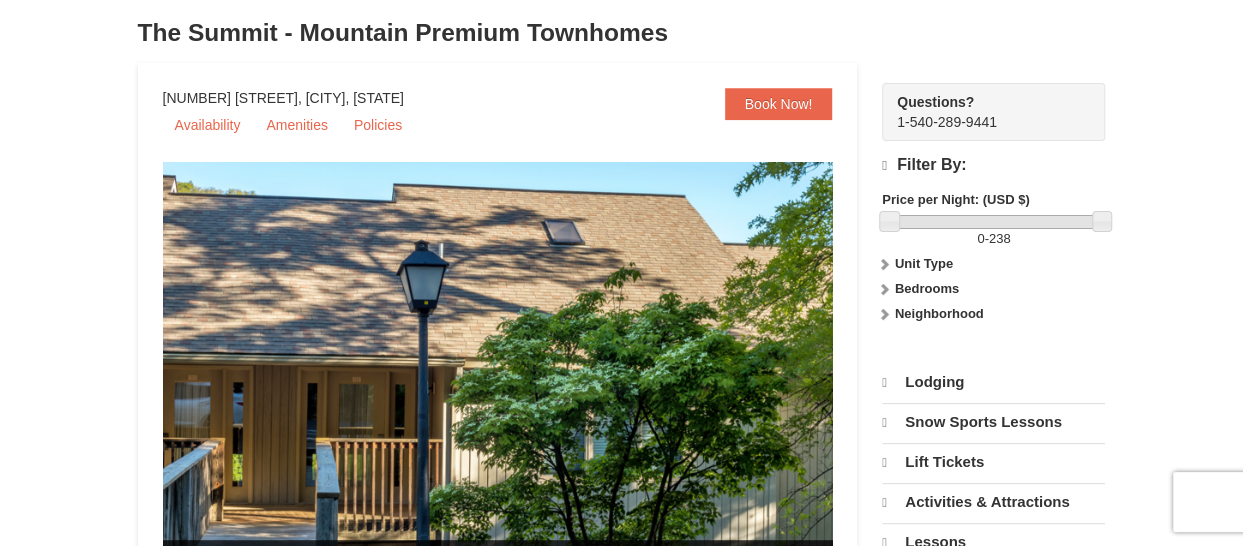 select on "8" 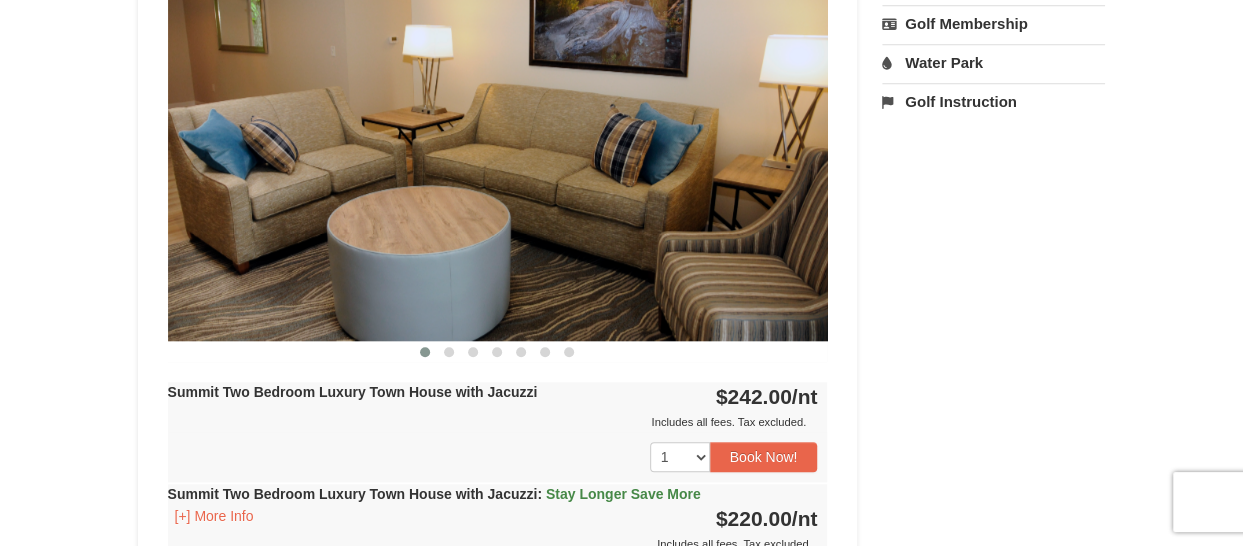 scroll, scrollTop: 800, scrollLeft: 0, axis: vertical 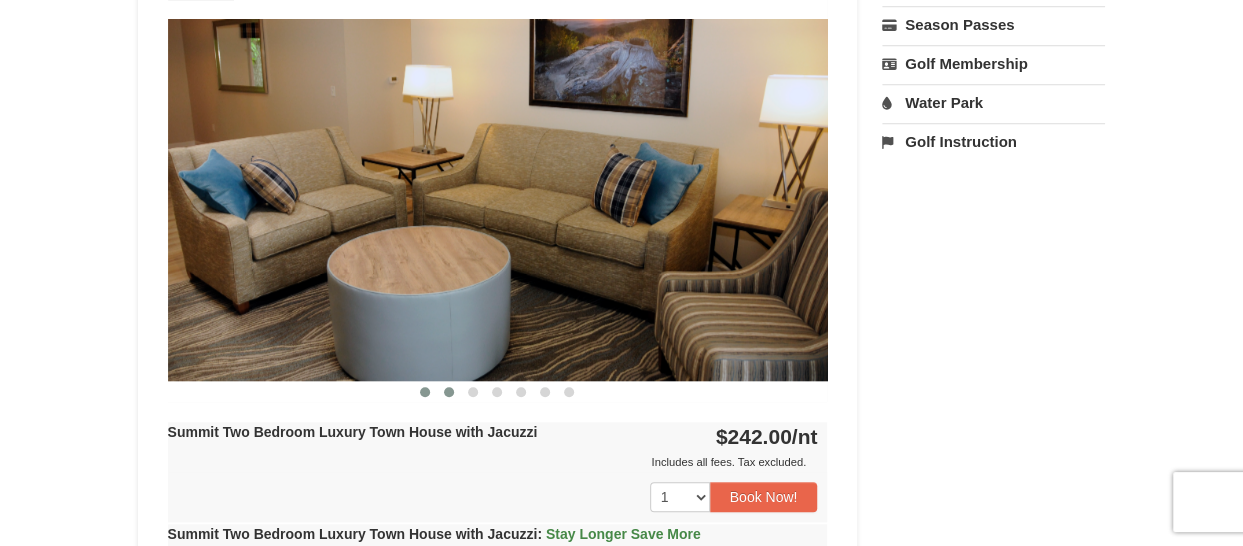 click at bounding box center [449, 392] 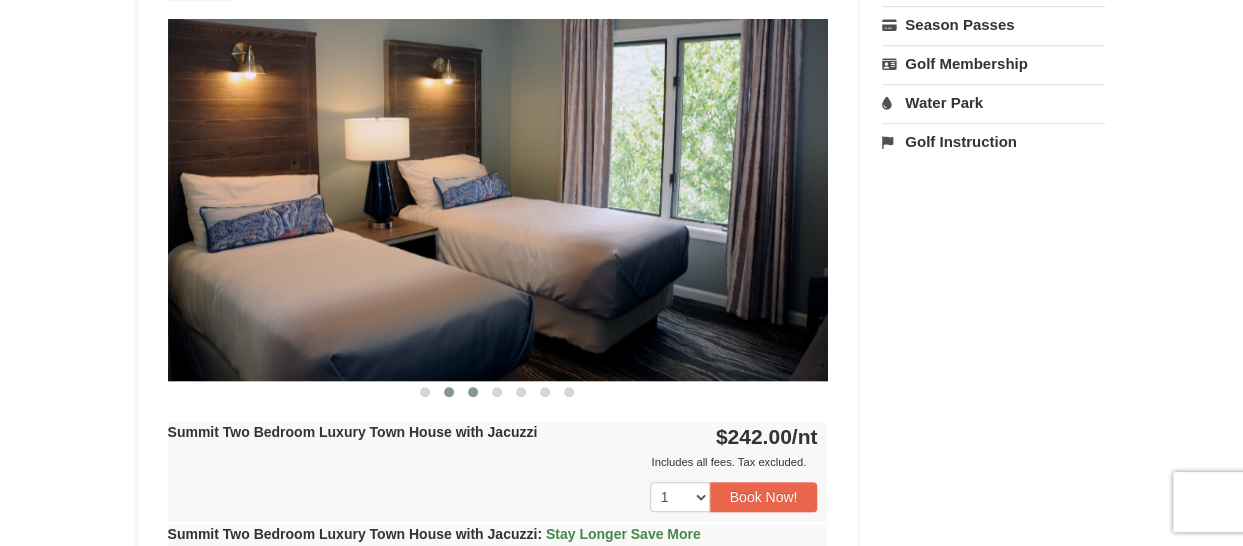 click at bounding box center (473, 392) 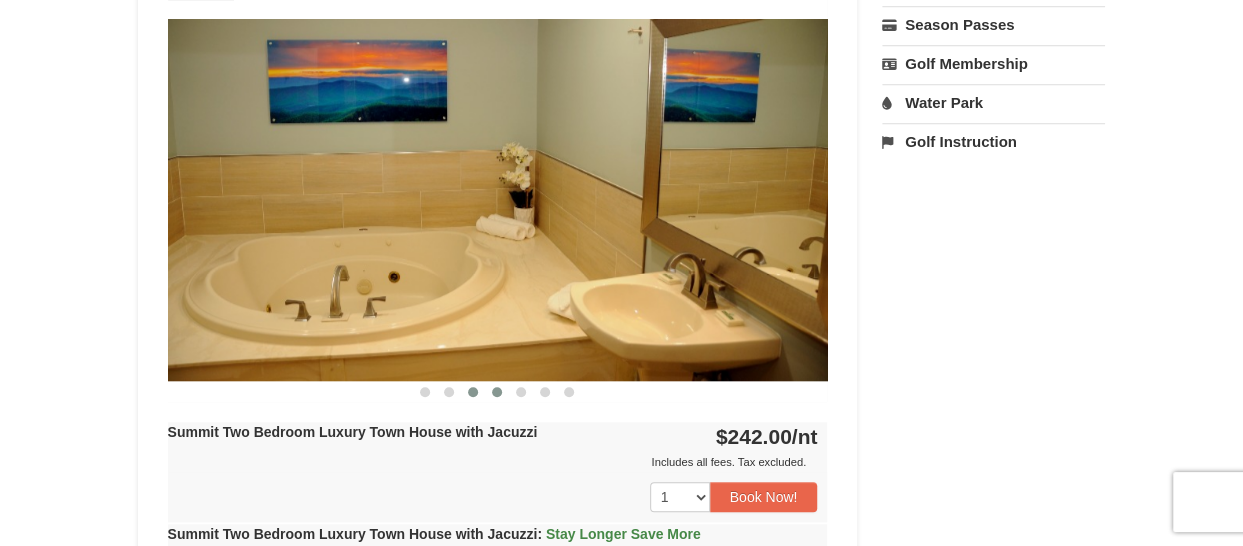 click at bounding box center [497, 392] 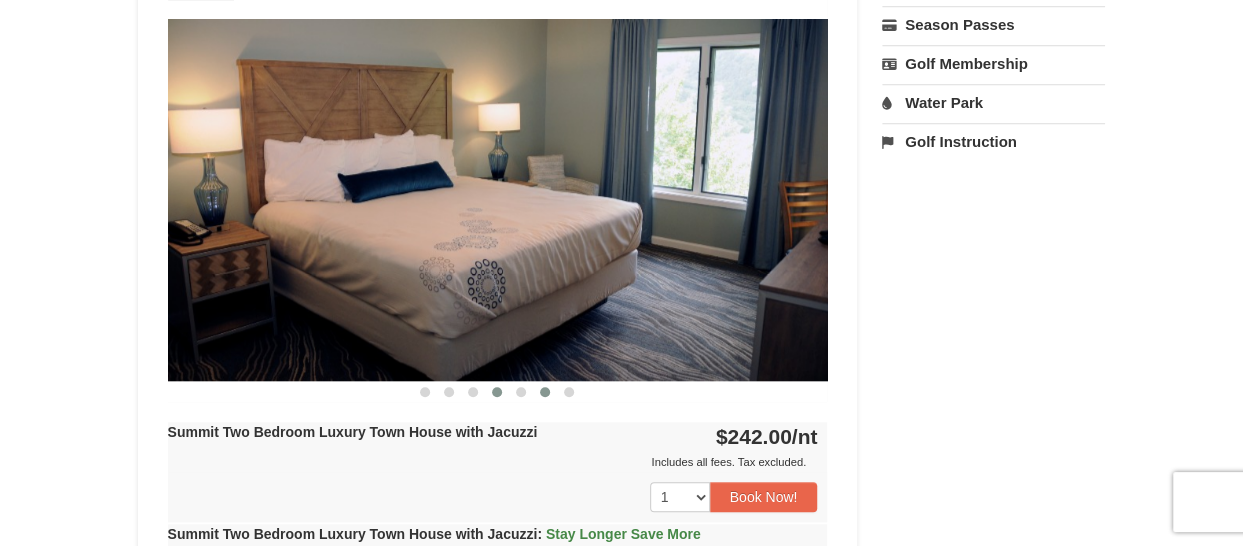 click at bounding box center (545, 392) 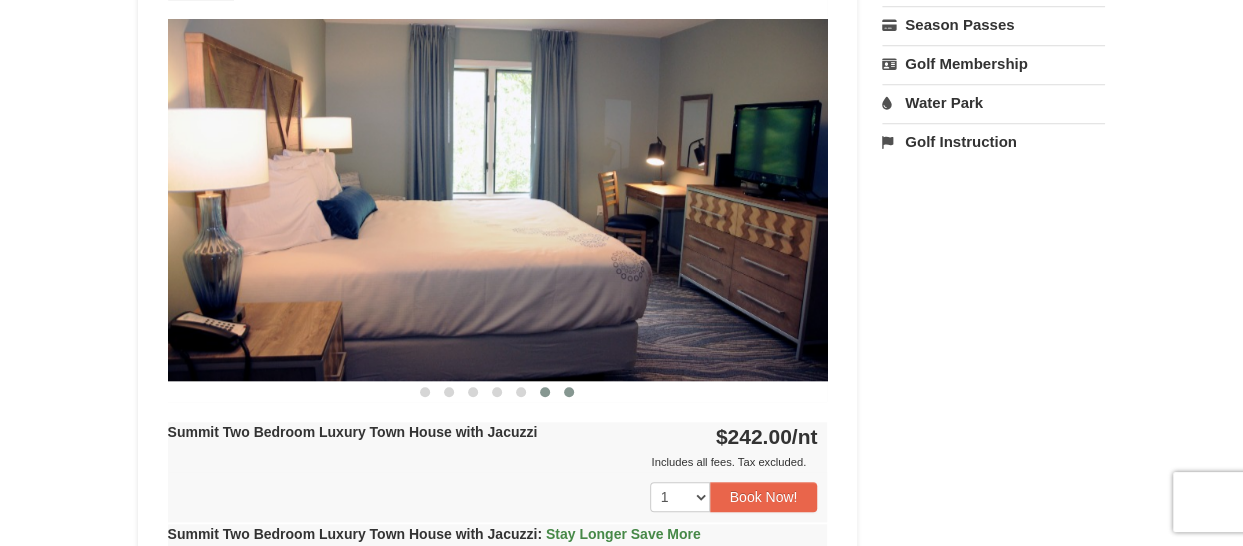 click at bounding box center (569, 392) 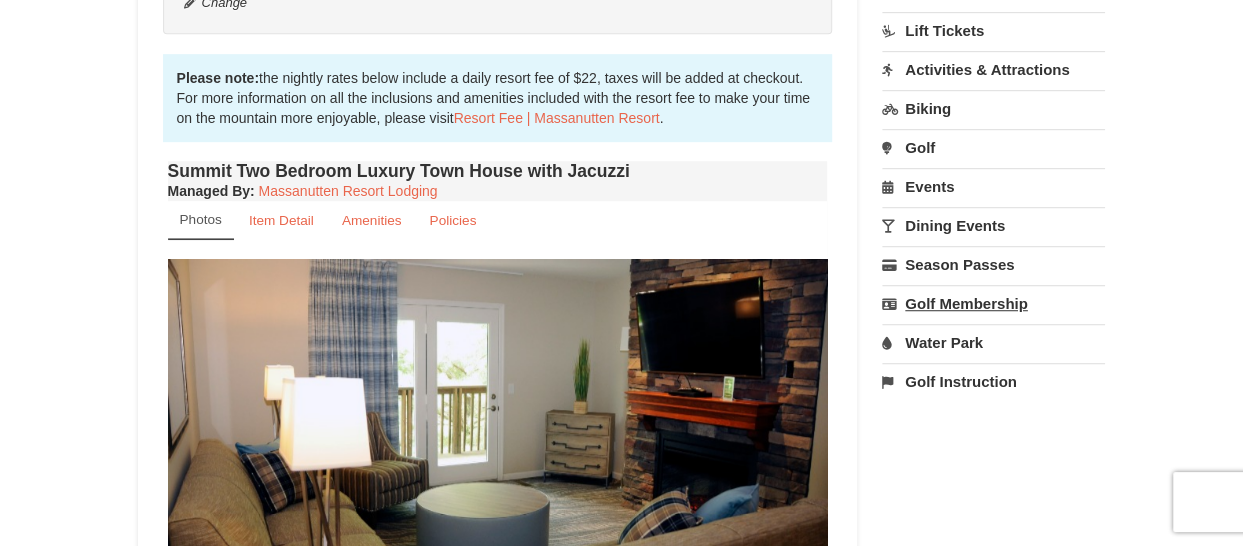 scroll, scrollTop: 600, scrollLeft: 0, axis: vertical 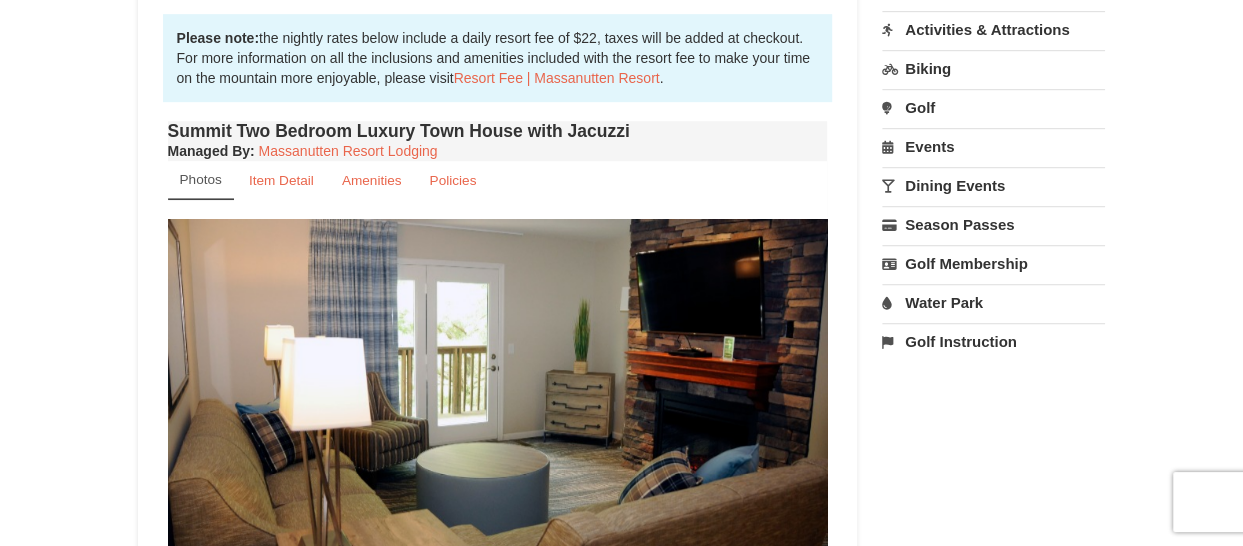 click on "Water Park" at bounding box center [993, 302] 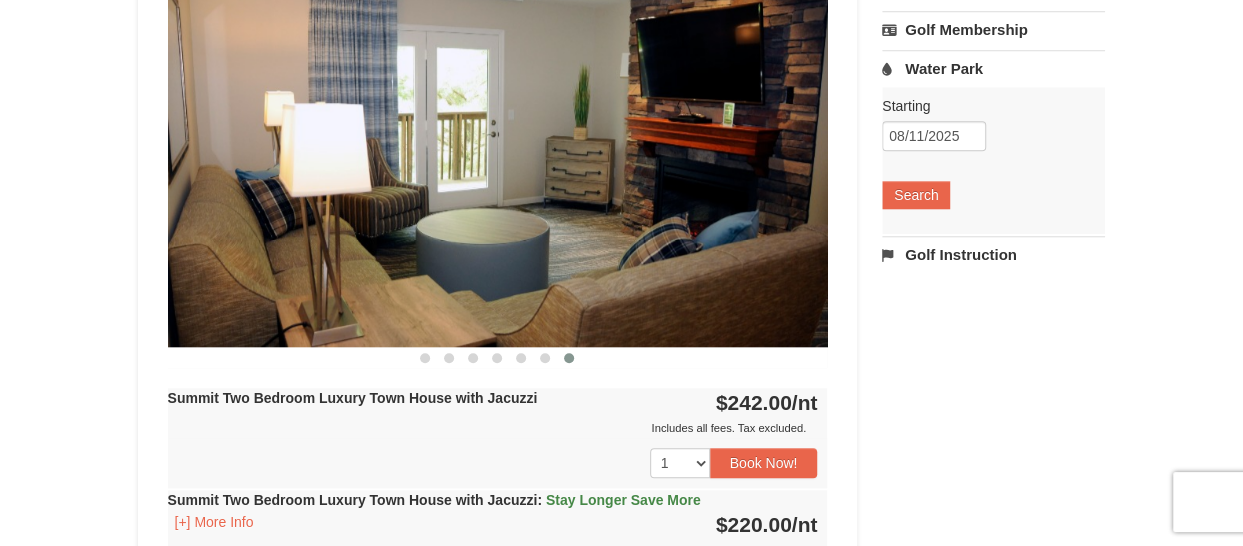 scroll, scrollTop: 800, scrollLeft: 0, axis: vertical 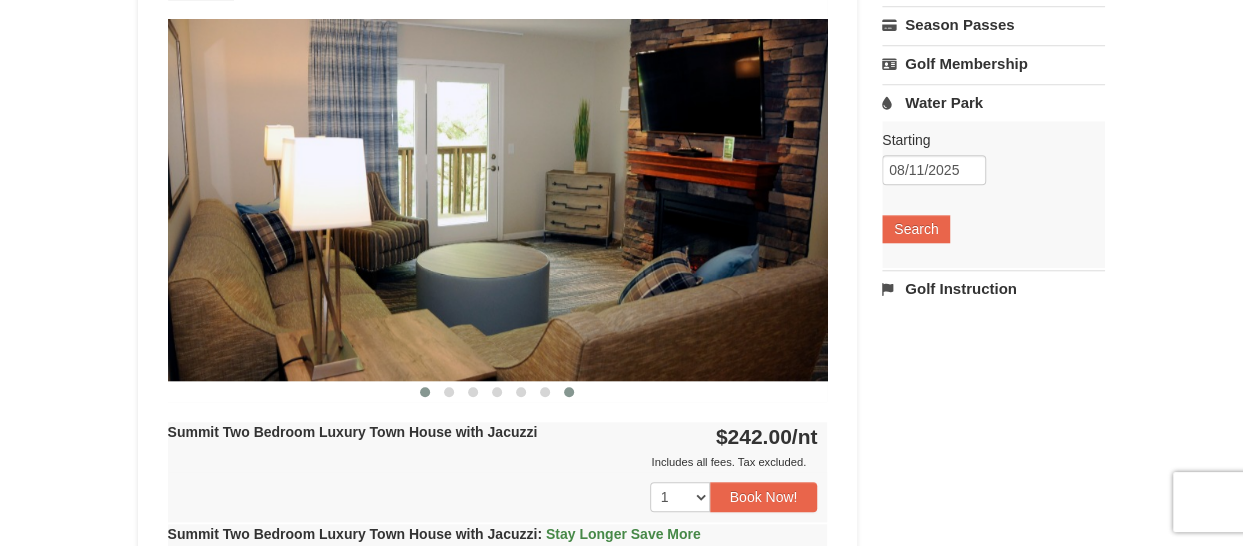 click at bounding box center [425, 392] 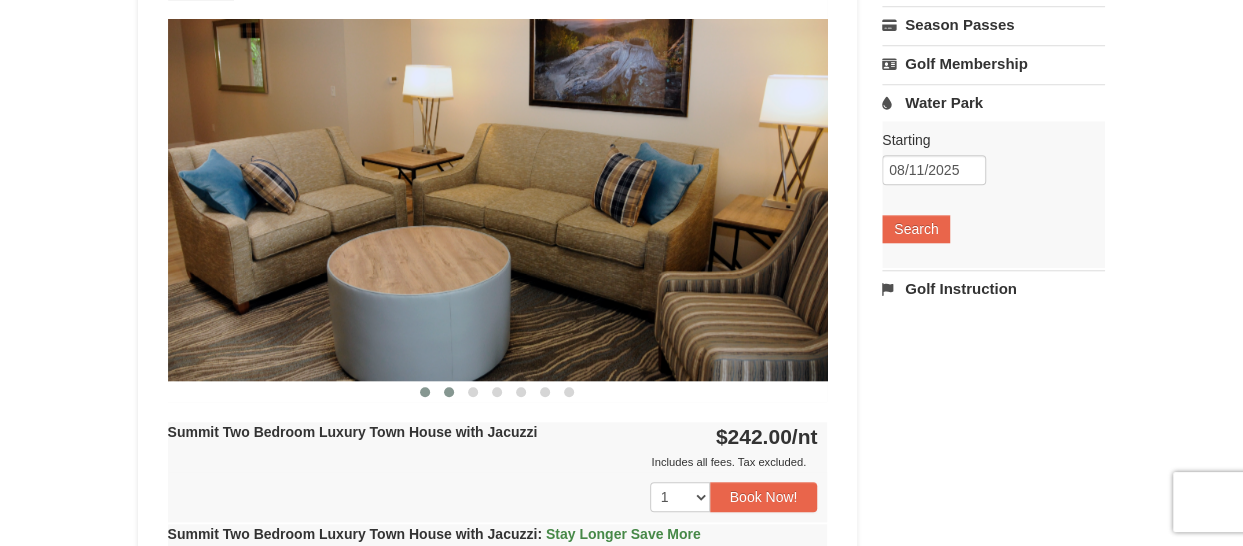 click at bounding box center [449, 392] 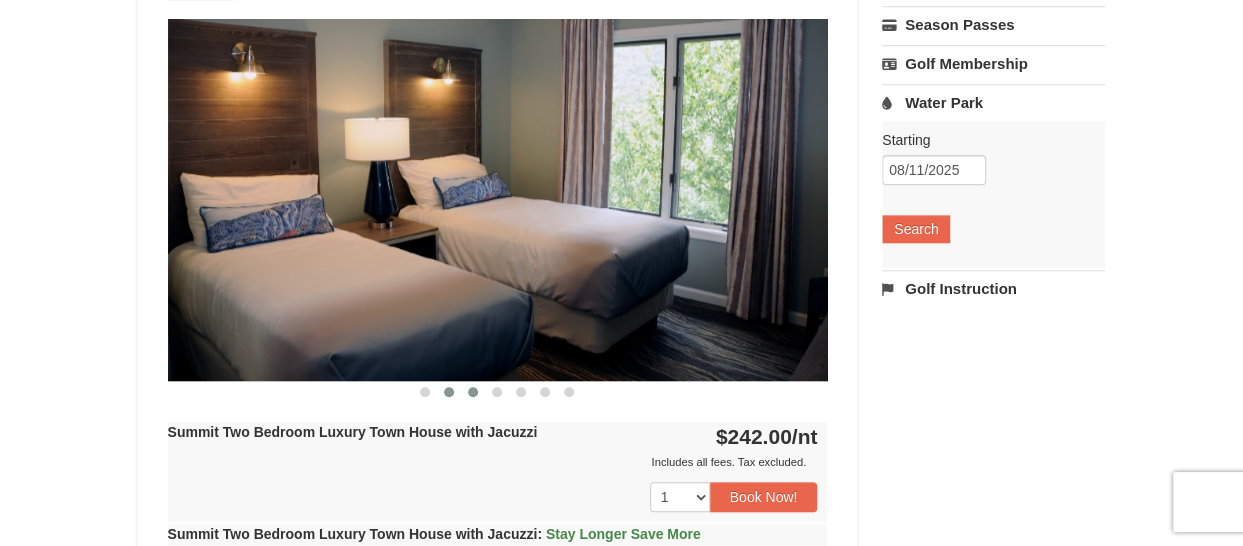 click at bounding box center [473, 392] 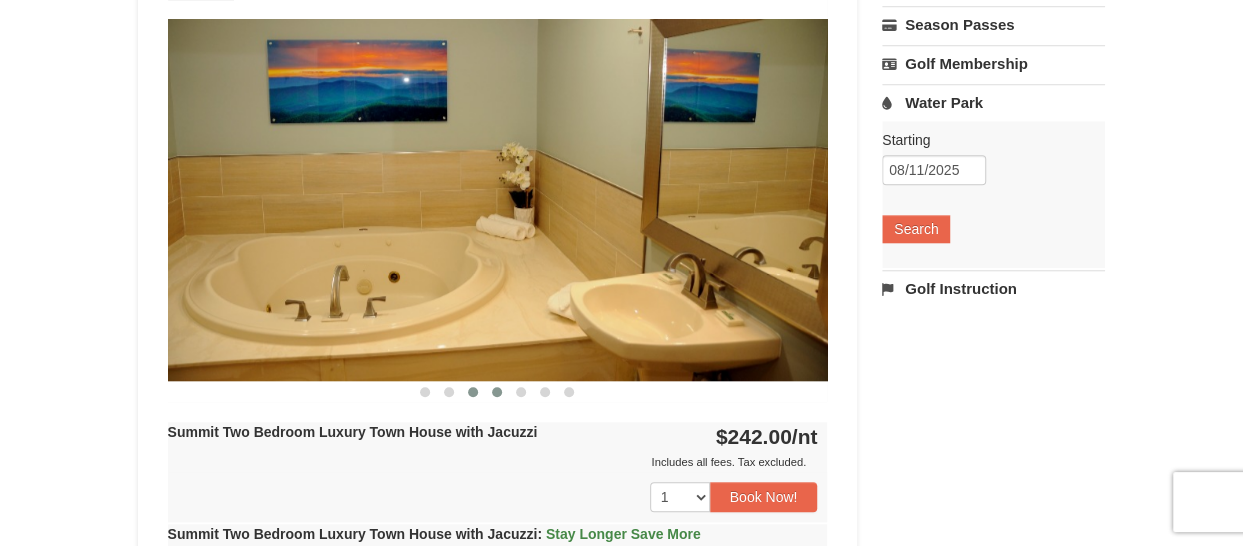 click at bounding box center [497, 392] 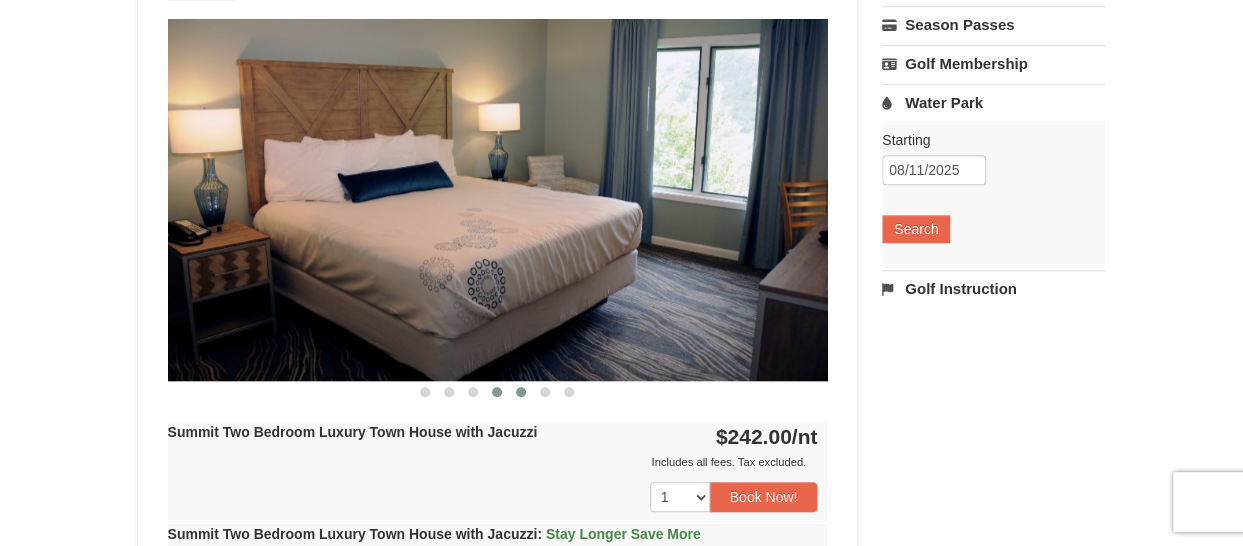click at bounding box center (521, 392) 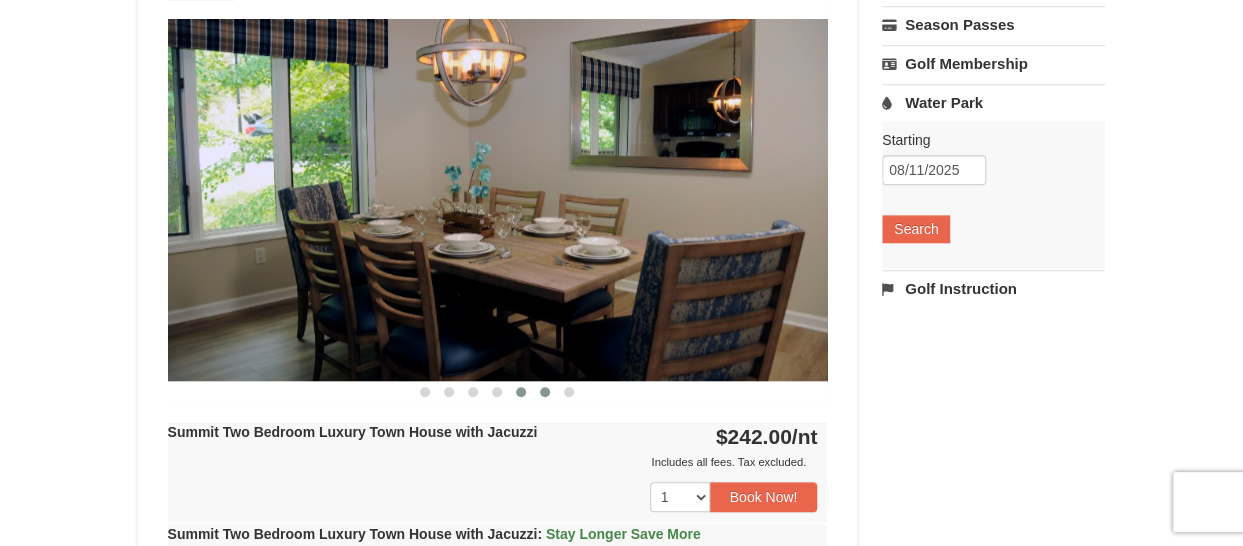 click at bounding box center (545, 392) 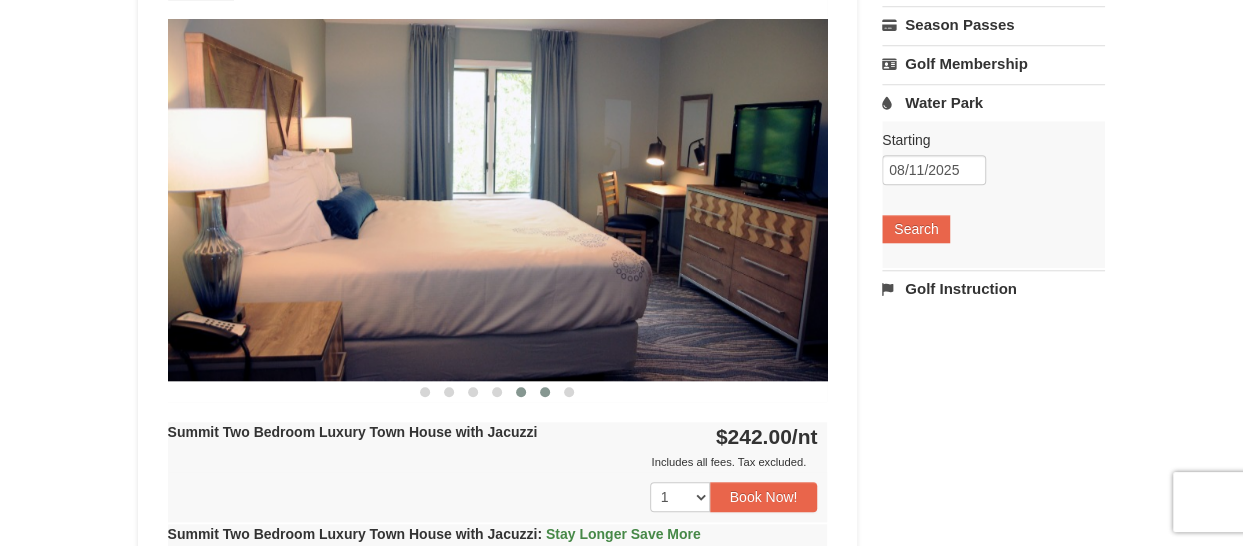 click at bounding box center (521, 392) 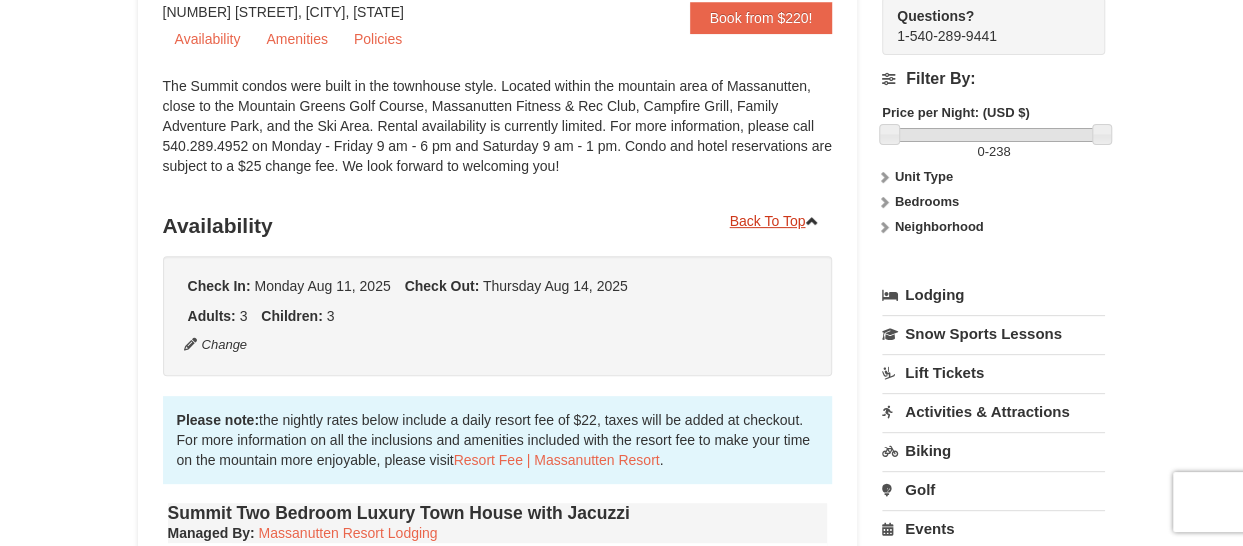 scroll, scrollTop: 200, scrollLeft: 0, axis: vertical 